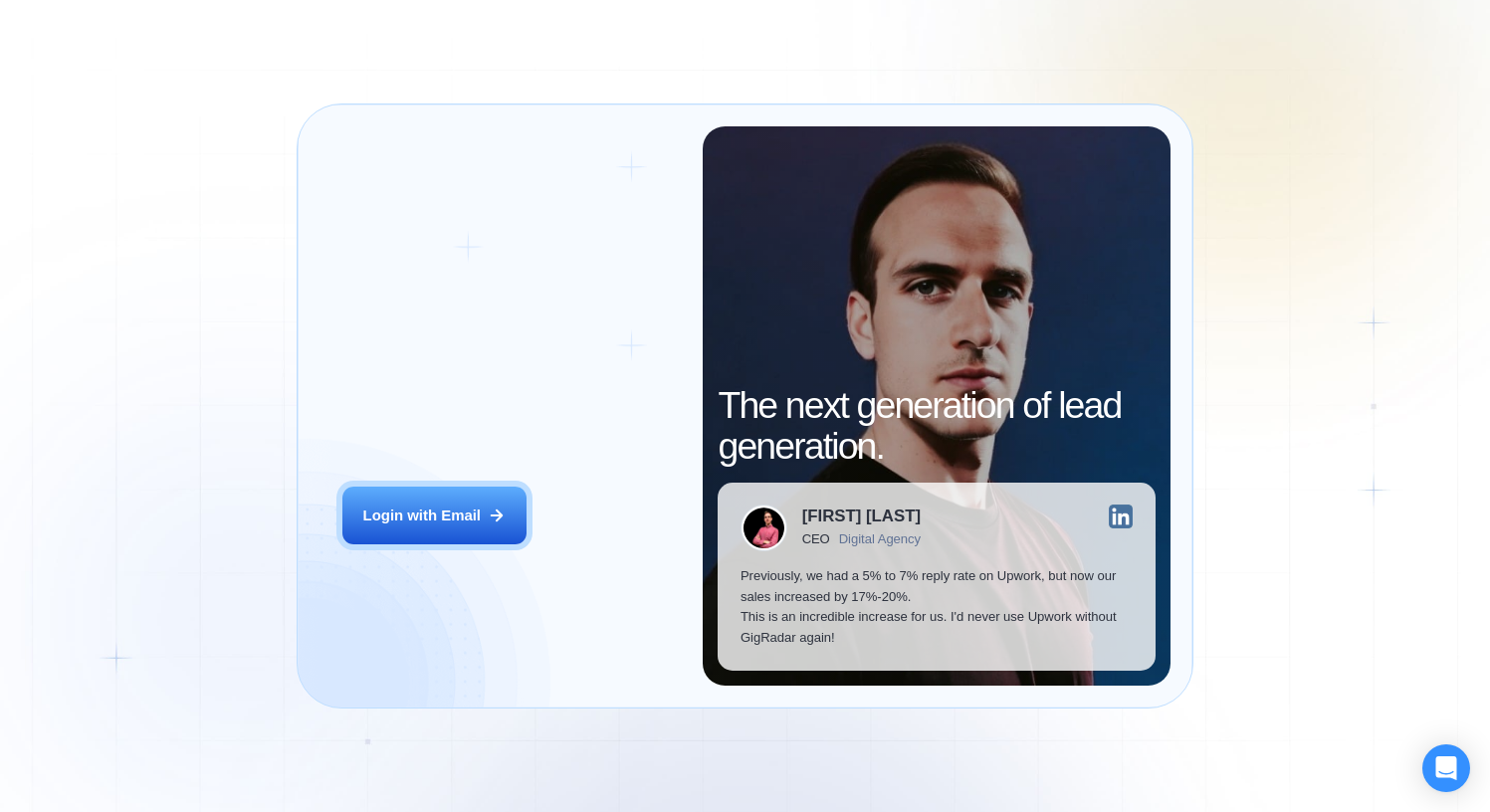 scroll, scrollTop: 0, scrollLeft: 0, axis: both 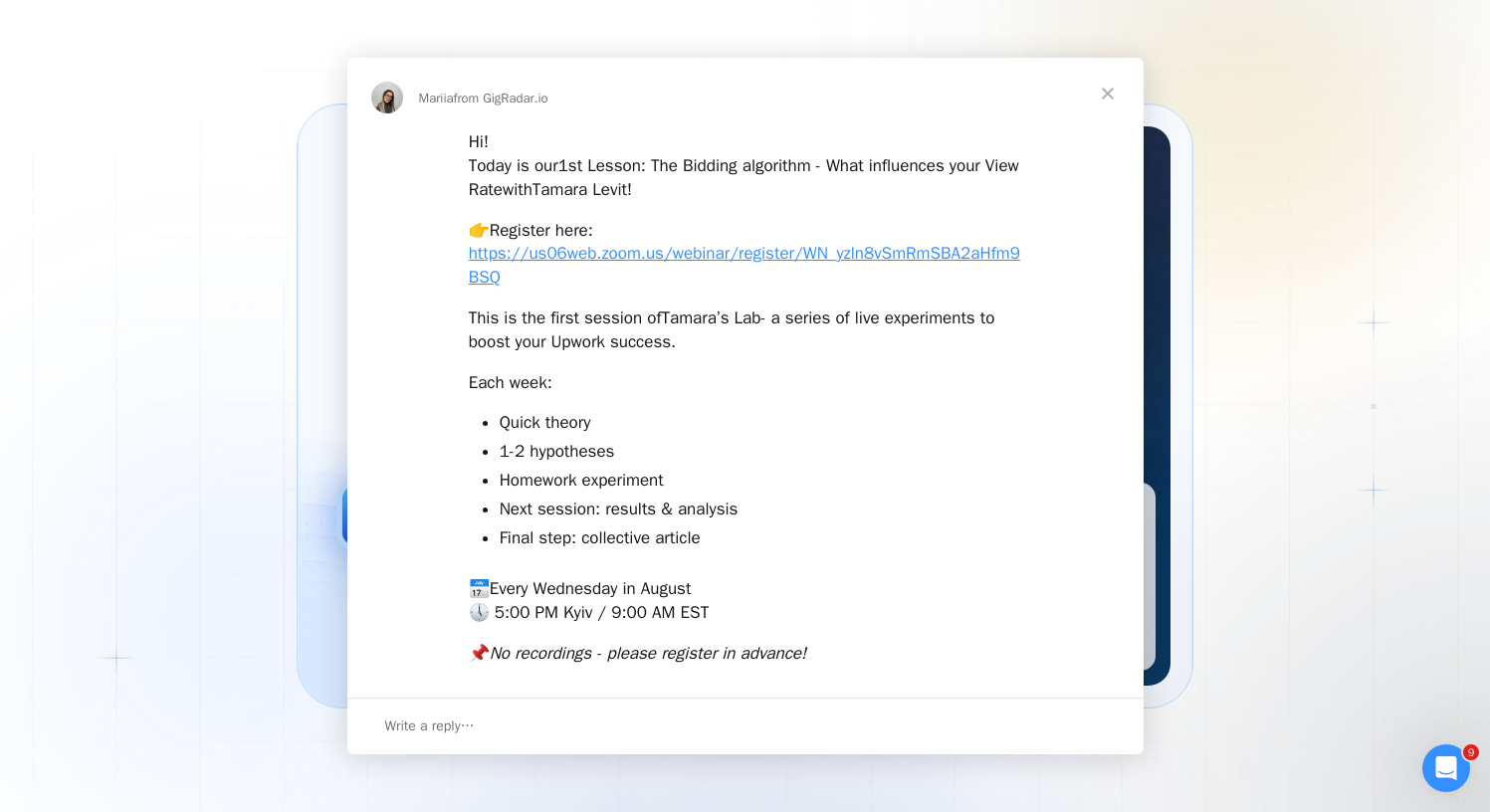 click on "Hi! Today is our 1st Lesson: The Bidding algorithm - What influences your View Rate with [FIRST] [LAST] ! 👉 Register here : https://us06web.zoom.us/webinar/register/WN_yzln8vSmRmSBA2aHfm9BSQ This is the first session of [FIRST]’s Lab - a series of live experiments to boost your Upwork success. Each week: Quick theory 1-2 hypotheses Homework experiment Next session: results & analysis Final step: collective article 📅 Every Wednesday in August 🕔 5:00 PM [CITY] / 9:00 AM EST 📌 No recordings - please register in advance!" at bounding box center [745, 405] 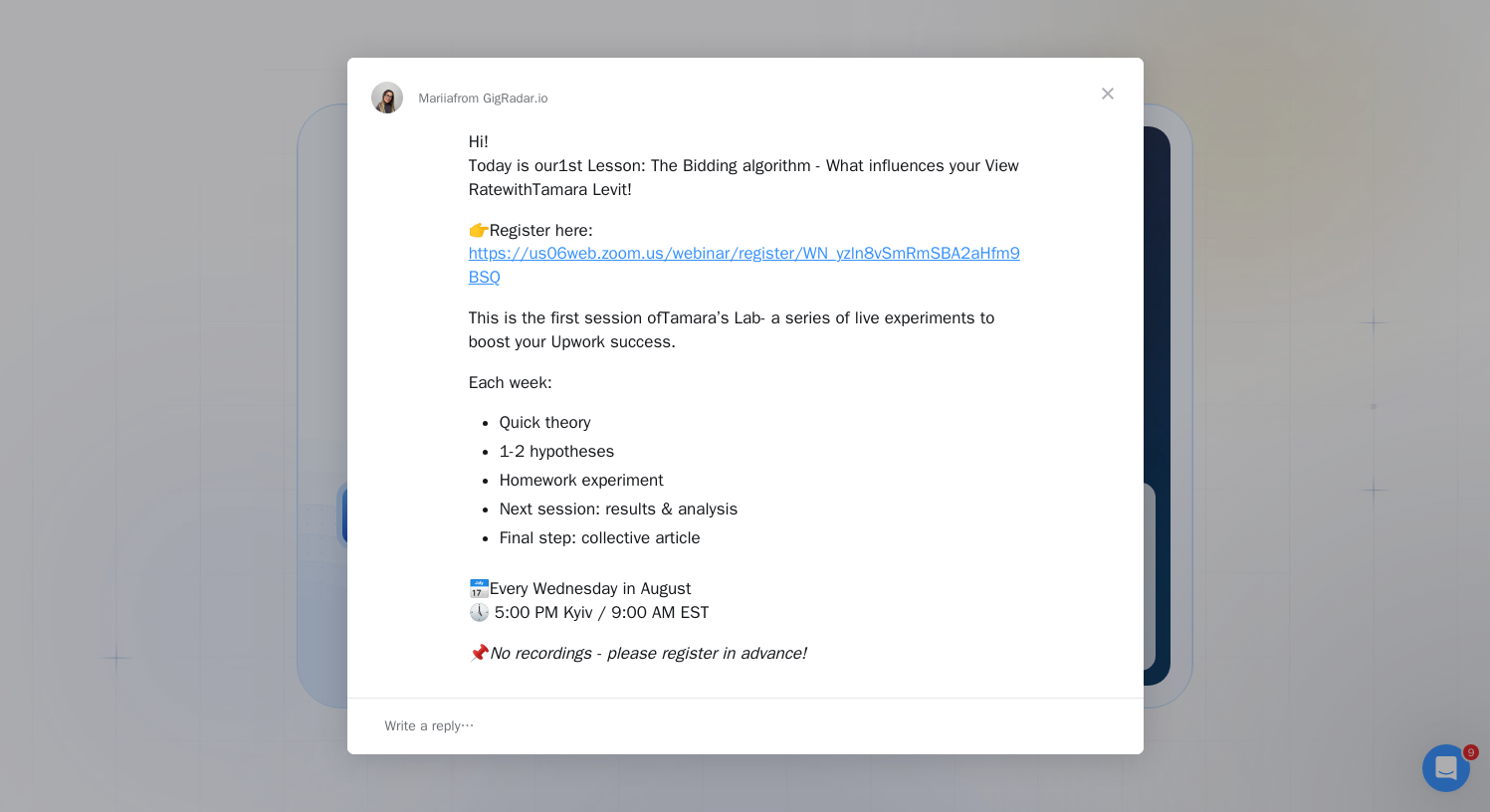 click at bounding box center (1108, 94) 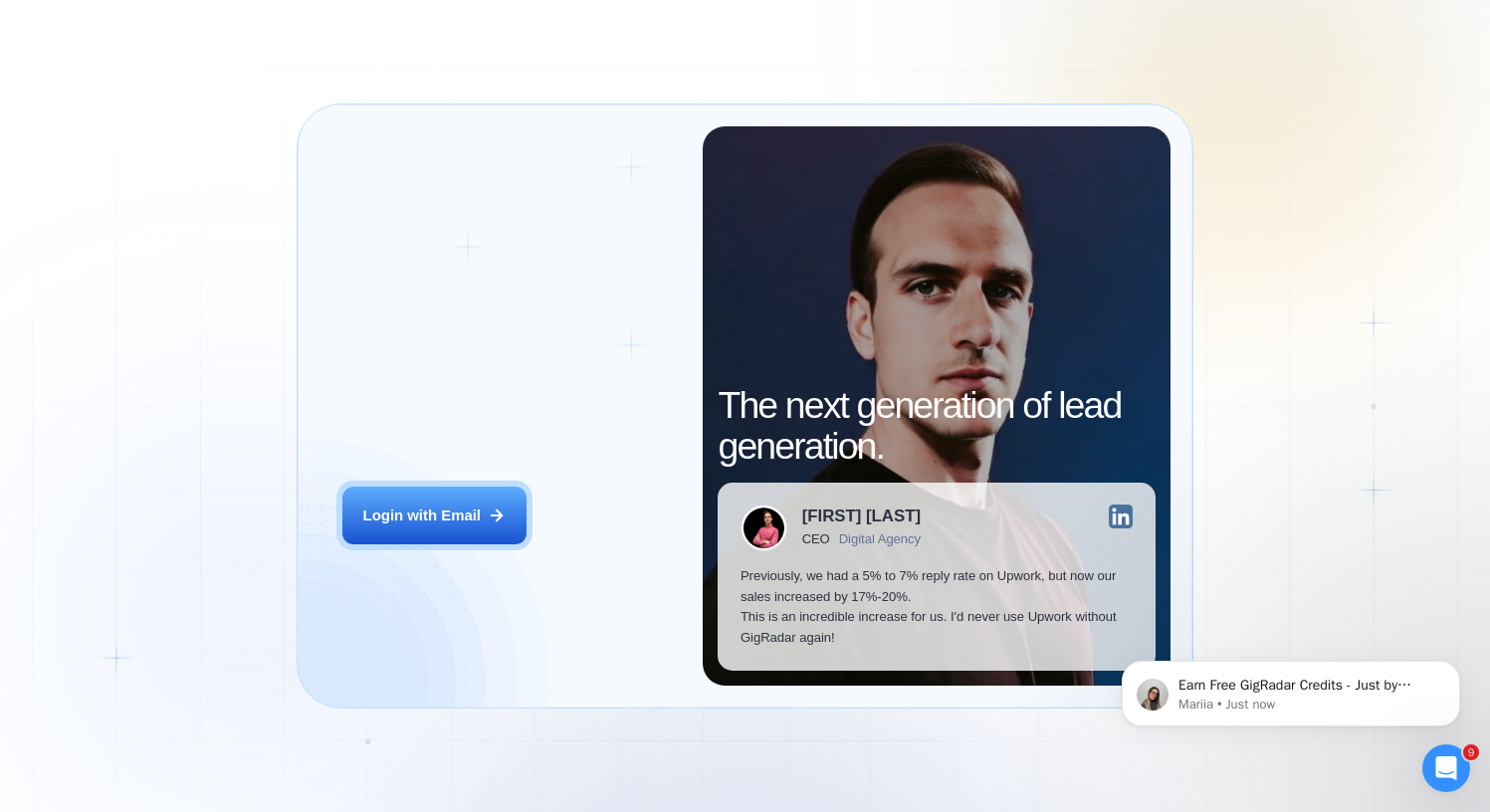 scroll, scrollTop: 0, scrollLeft: 0, axis: both 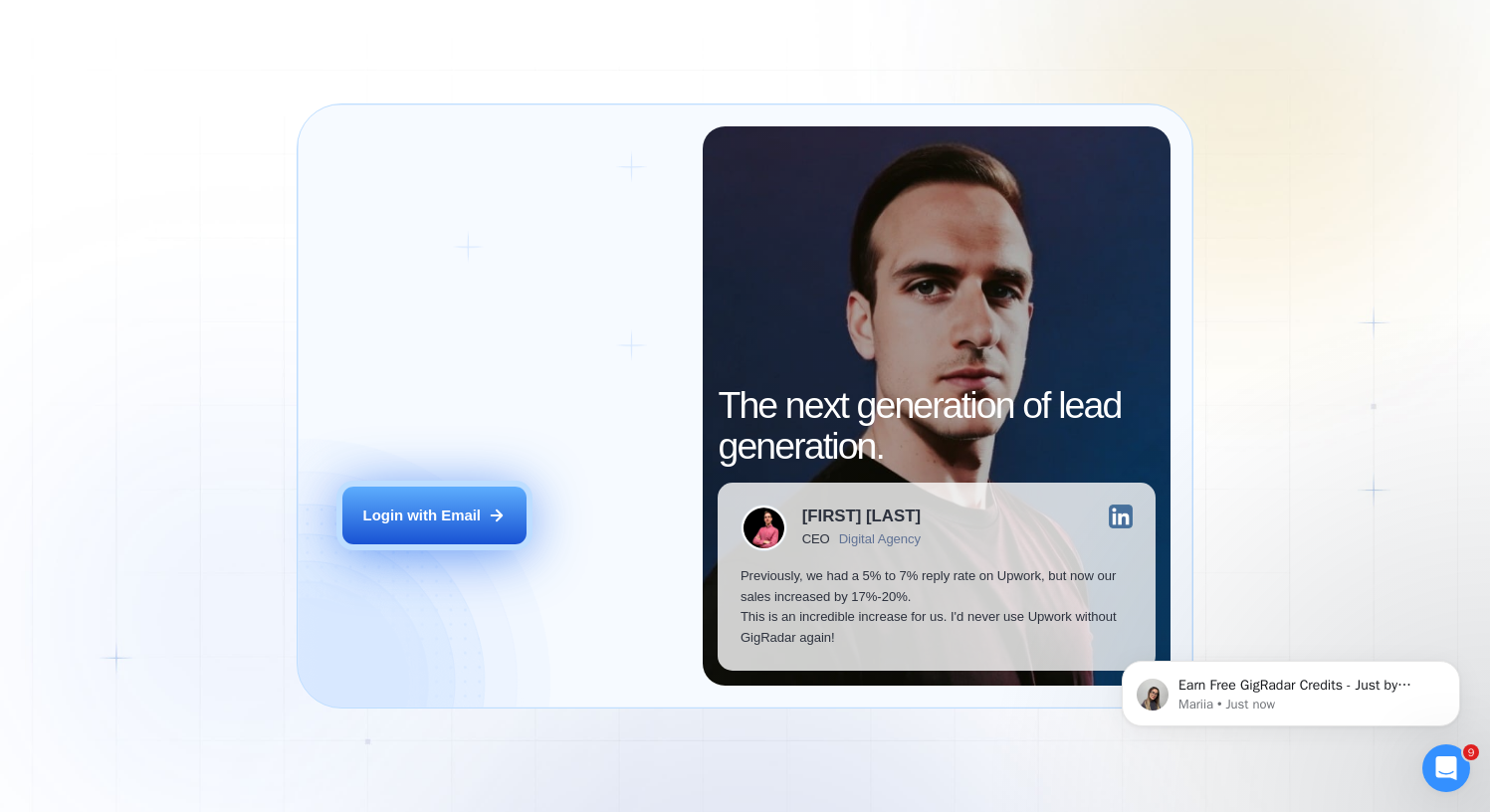 click on "Login with Email" at bounding box center [422, 515] 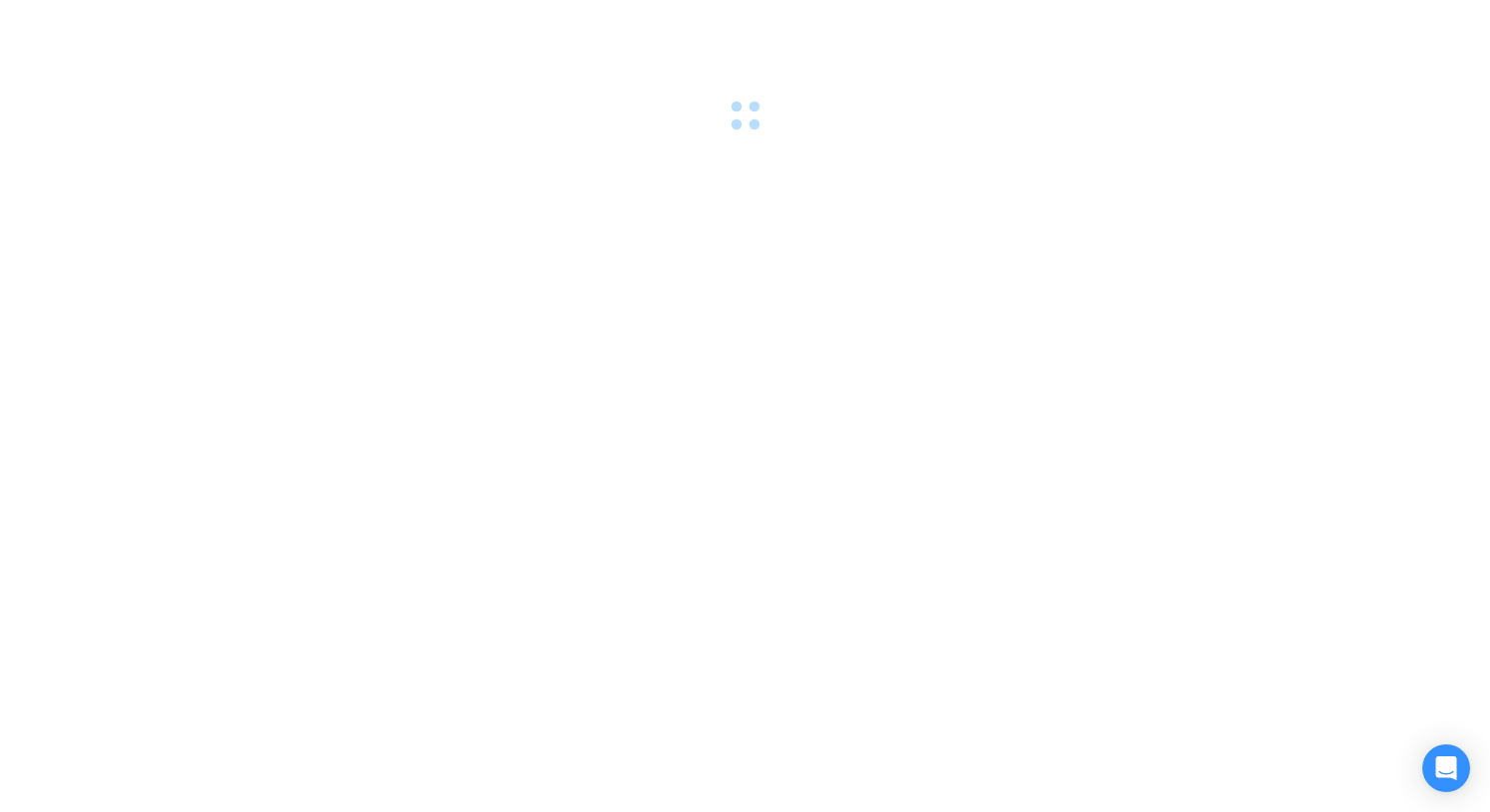 scroll, scrollTop: 0, scrollLeft: 0, axis: both 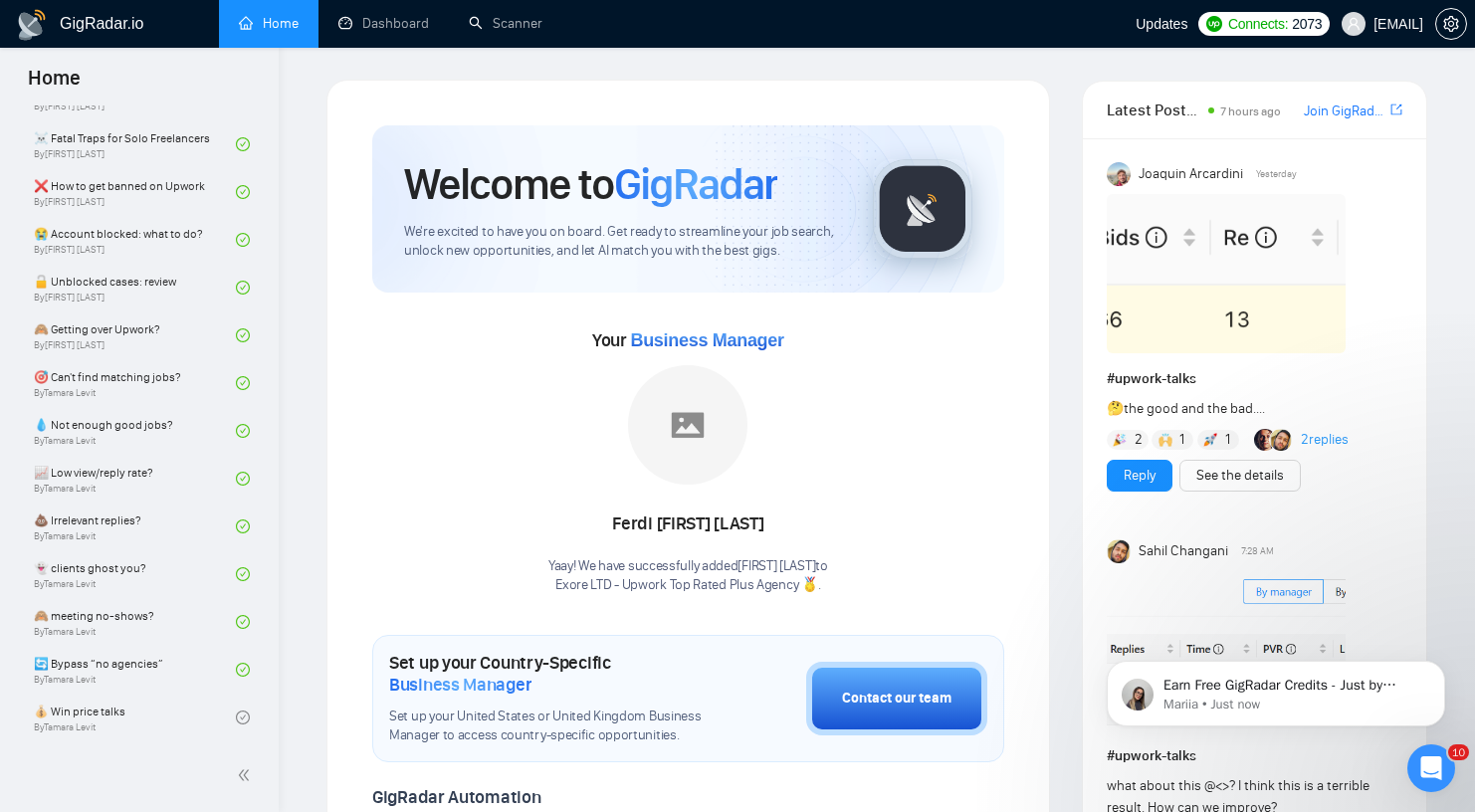 click on "GigRadar.io Home Dashboard Scanner Updates  Connects: 2073 [EMAIL] Welcome to  GigRadar We're excited to have you on board. Get ready to streamline your job search, unlock new opportunities, and let AI match you with the best gigs. Your   Business Manager [FIRST]   [LAST] Yaay! We have successfully added  [FIRST] [LAST]  to   Exore LTD - Upwork Top Rated Plus Agency 🏅 . Set up your Country-Specific  Business Manager Set up your United States or United Kingdom Business Manager to access country-specific opportunities. Contact our team GigRadar Automation Set Up a   Scanner Enable the scanner for AI matching and real-time job alerts. Enable   Opportunity Alerts Keep updated on top matches and new jobs. Enable   Automatic Proposal Send Never miss any opportunities. GigRadar Community Join GigRadar   Community Connect with the GigRadar Slack Community for updates, job opportunities, partnerships, and support. Make your   First Post Make your first post on GigRadar community. #" at bounding box center [877, 861] 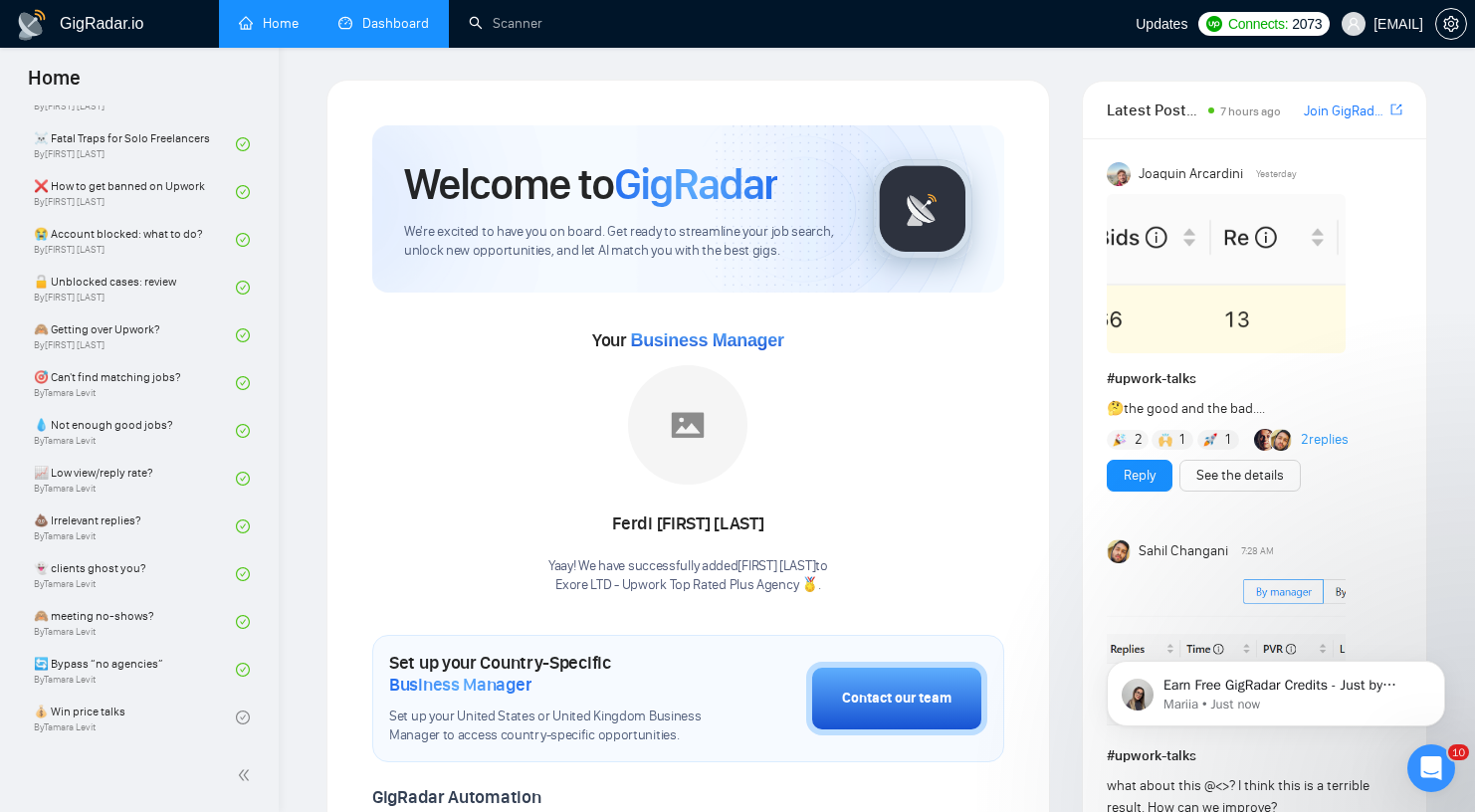 click on "Dashboard" at bounding box center [383, 23] 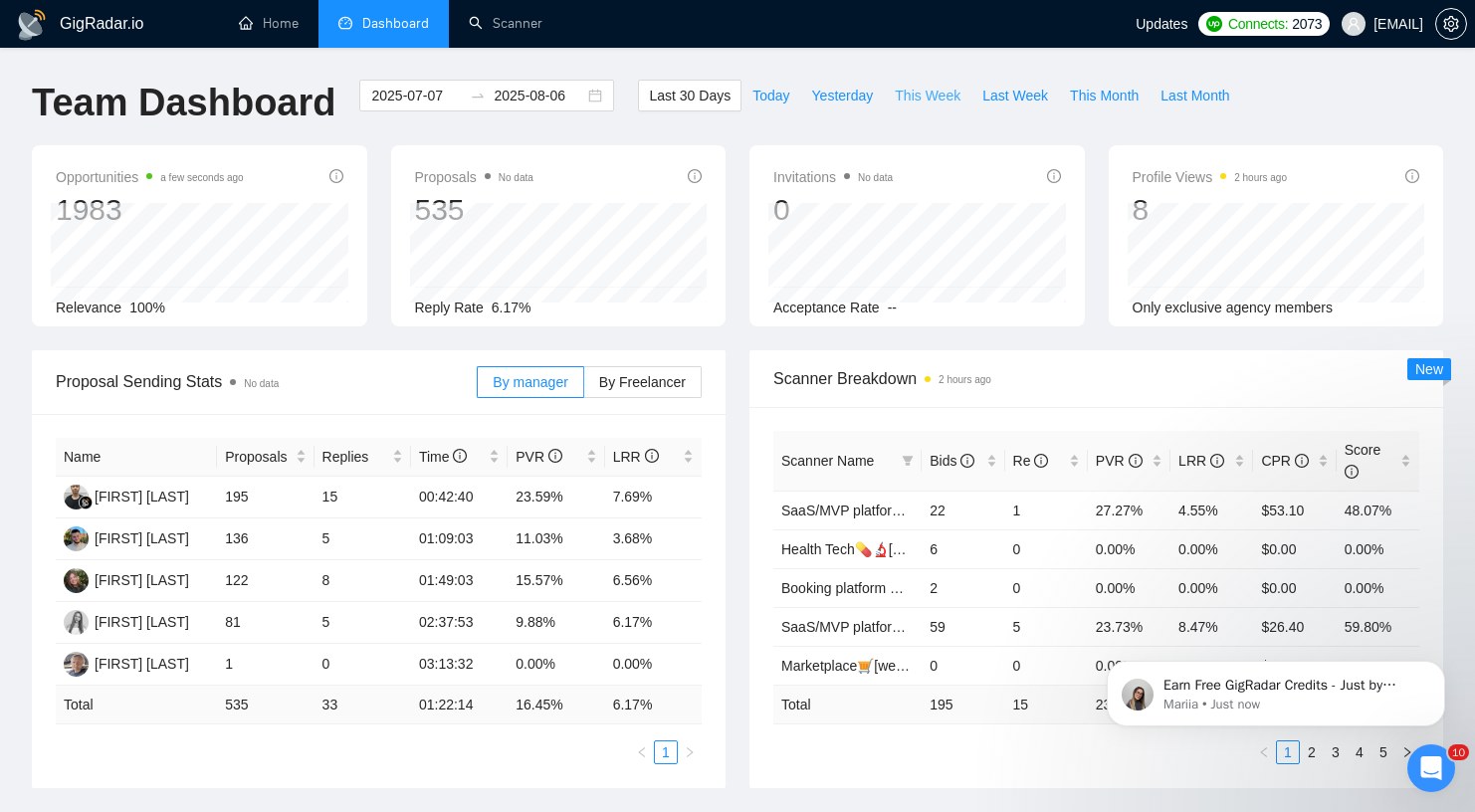 click on "This Week" at bounding box center (928, 96) 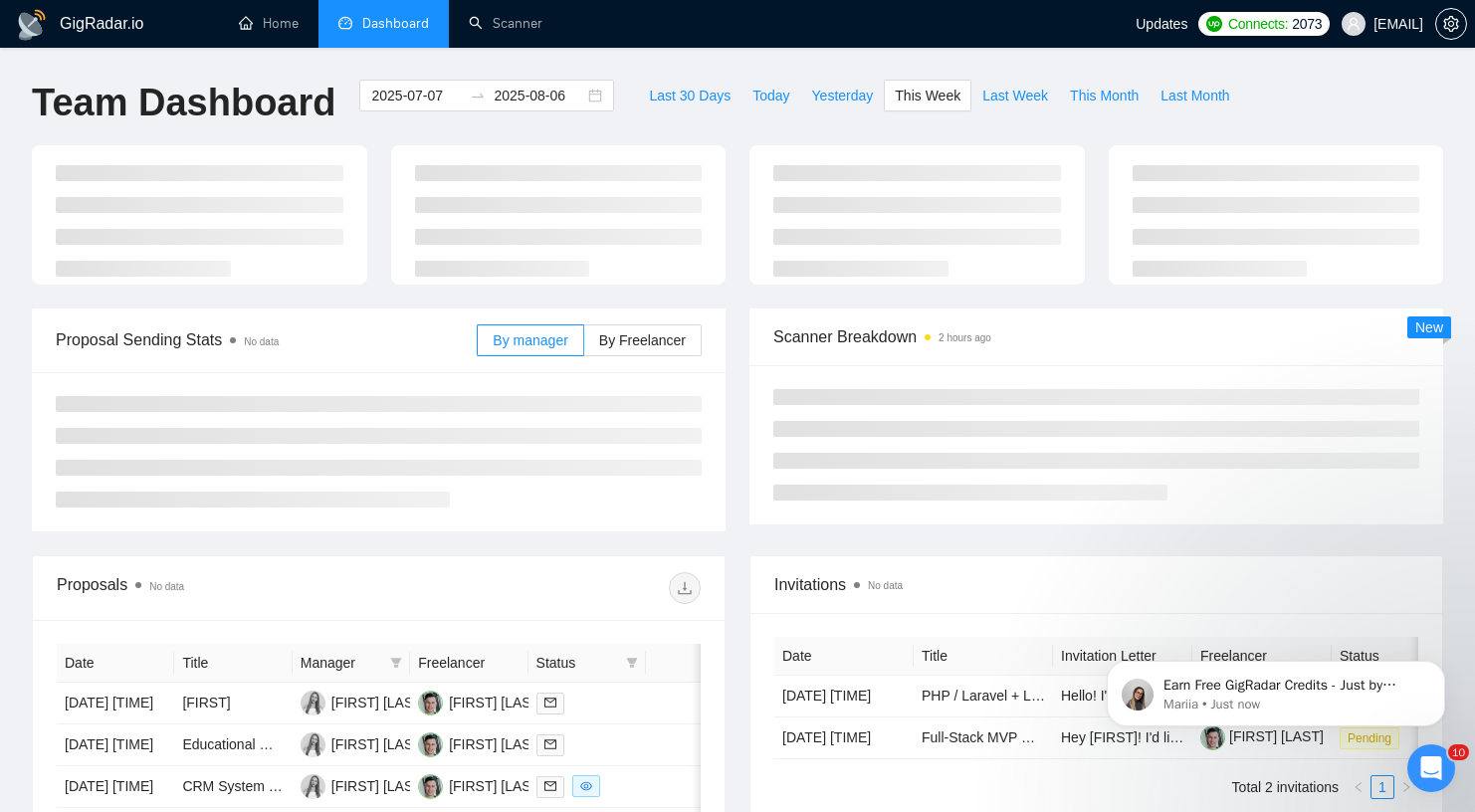 type on "2025-08-04" 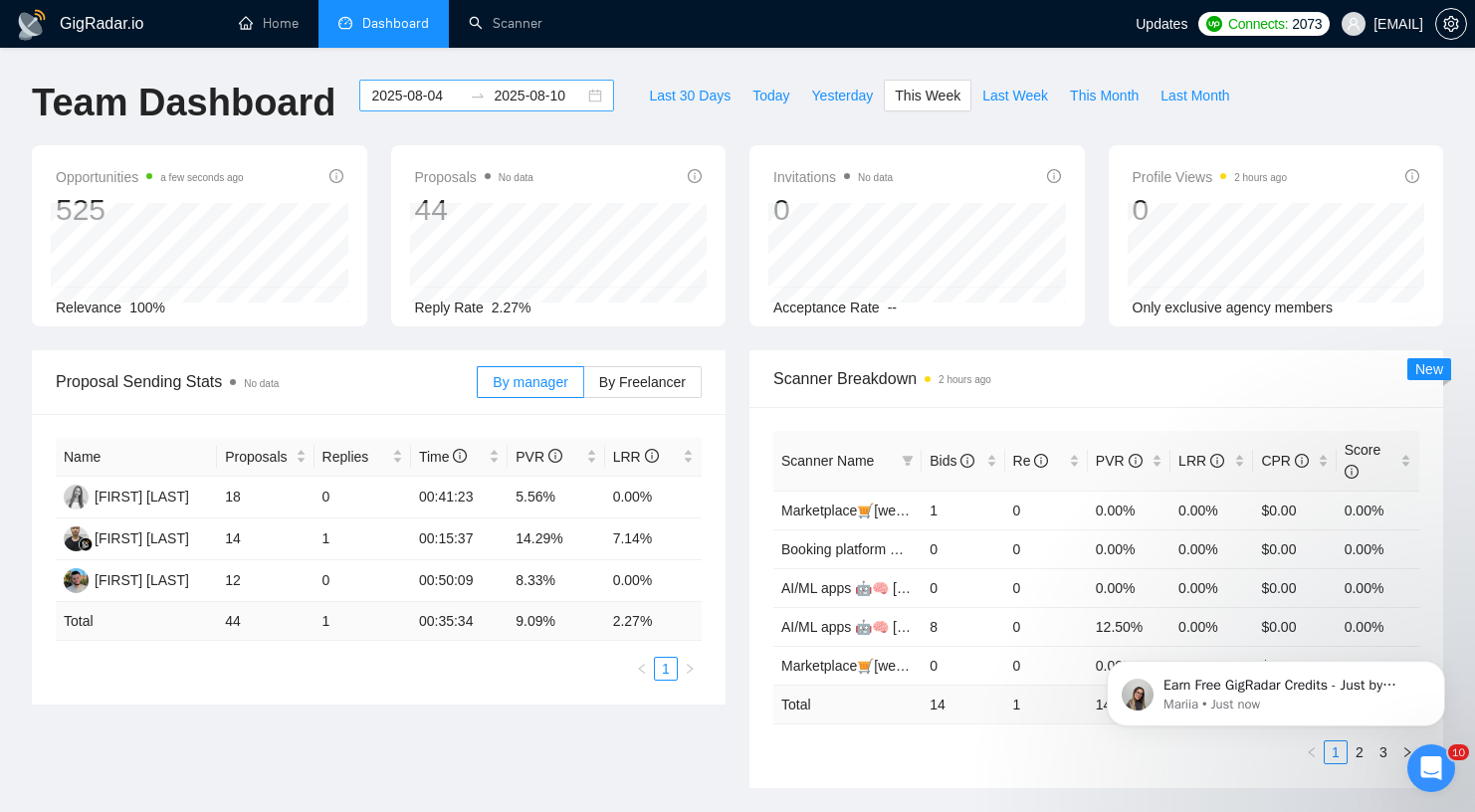 click on "2025-08-10" at bounding box center (538, 96) 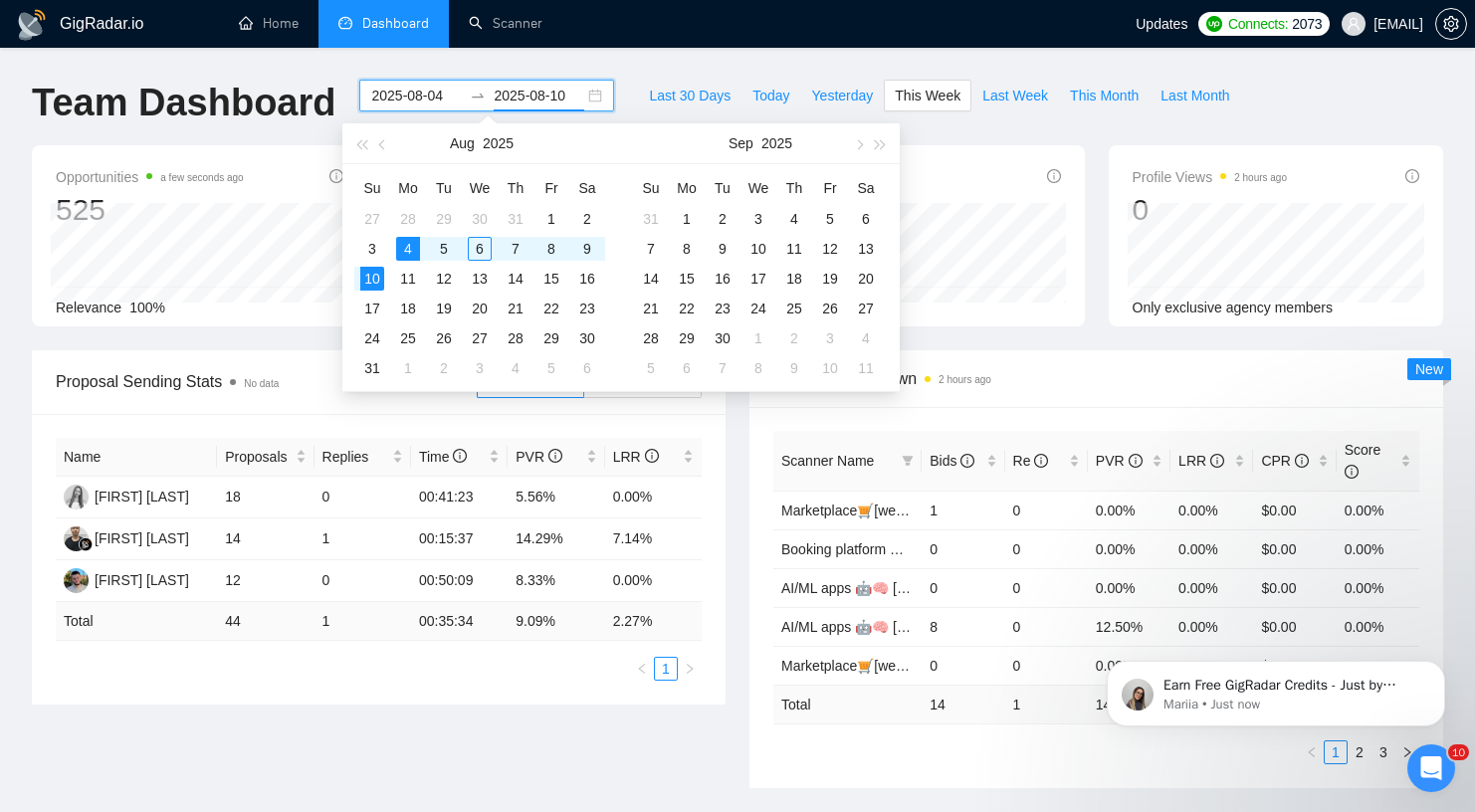 click on "GigRadar.io Home Dashboard Scanner Updates  Connects: 2073 [EMAIL] Team Dashboard [DATE] [DATE] Last 30 Days Today Yesterday This Week Last Week This Month Last Month Opportunities a few seconds ago 525   Relevance 100% Proposals No data 44   Reply Rate 2.27% Invitations No data 0   Acceptance Rate -- Profile Views 2 hours ago 0   Only exclusive agency members Proposal Sending Stats No data By manager By Freelancer Name Proposals Replies Time   PVR   LRR   [FIRST] [LAST] 18 0 00:41:23 5.56% 0.00% [FIRST] [LAST] 14 1 00:15:37 14.29% 7.14% [FIRST] [LAST] 12 0 00:50:09 8.33% 0.00% Total 44 1 00:35:34 9.09 % 2.27 % 1 Scanner Breakdown 2 hours ago Scanner Name Bids   Re   PVR   LRR   CPR   Score   Marketplace🛒[weekdays, full description]  1 0 0.00% 0.00% $0.00 0.00% Booking platform ✈️ [weekend] 0 0 0.00% 0.00% $0.00 0.00% AI/ML apps 🤖🧠 [weekend] 0 0 0.00% 0.00% $0.00 0.00% AI/ML apps 🤖🧠 [weekdays] 8 0 12.50% 0.00% $0.00 0.00% 0 0 0.00% 0.00% $0.00 0.00% Total 14" at bounding box center [738, 809] 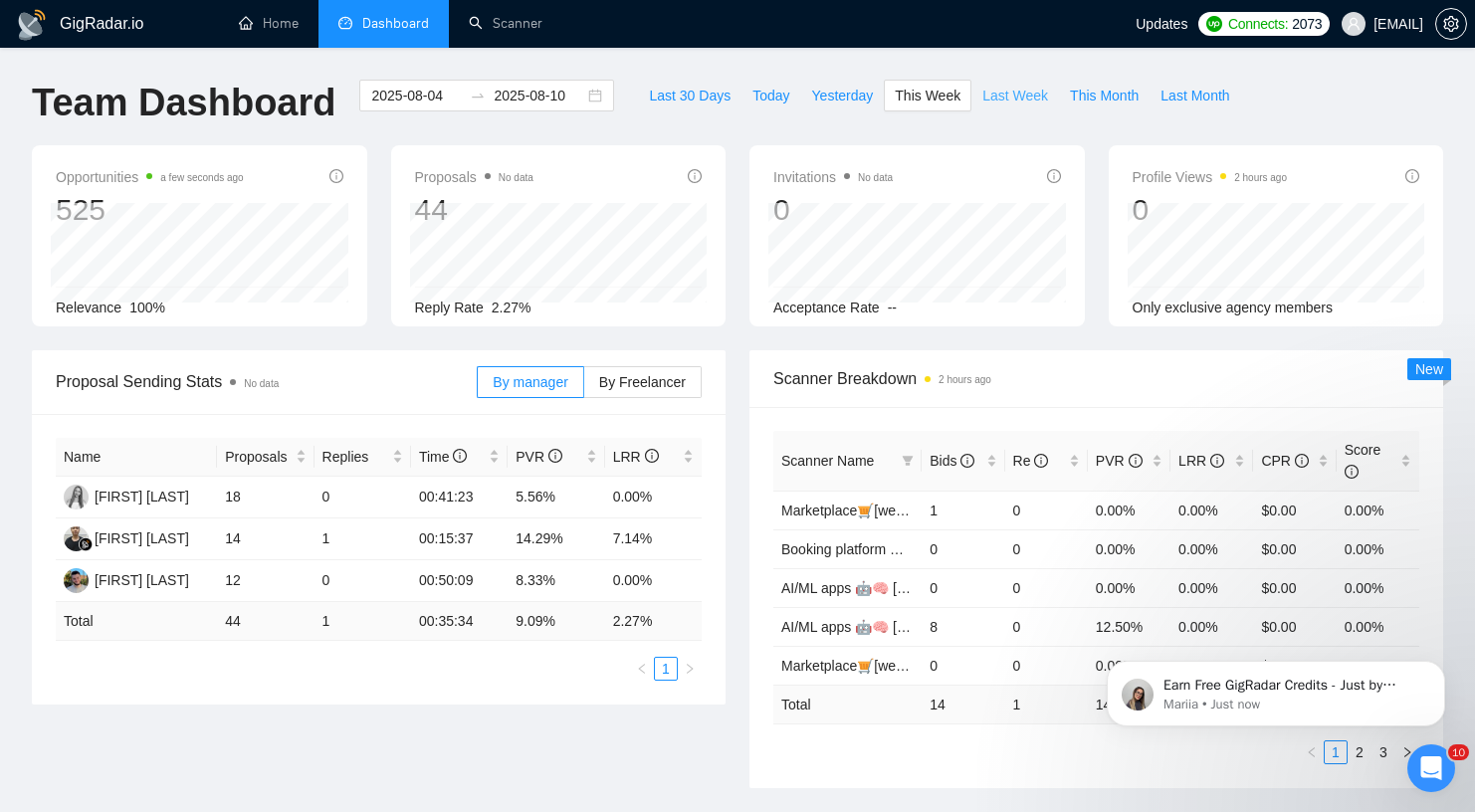 click on "Last Week" at bounding box center (1015, 96) 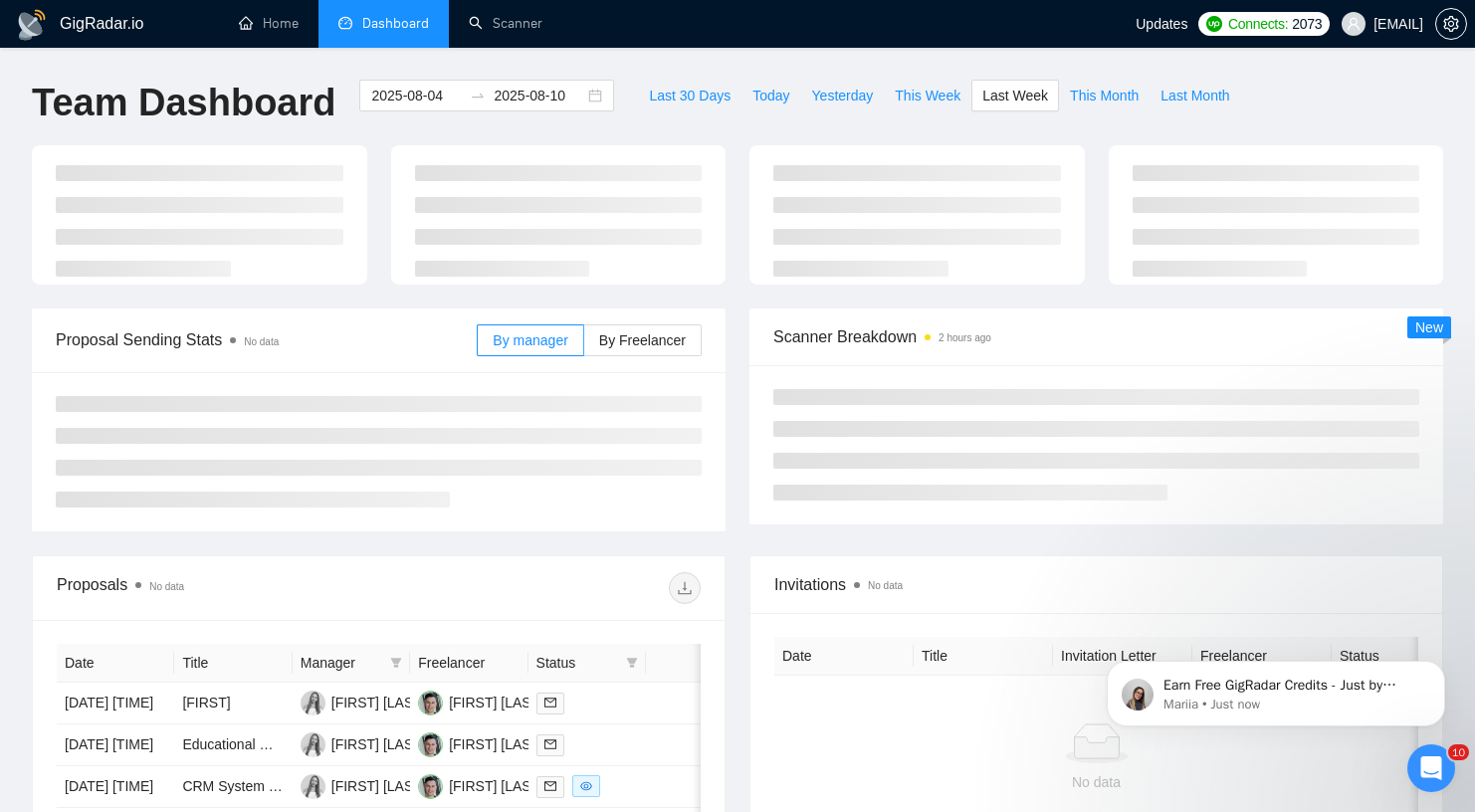 type on "2025-07-28" 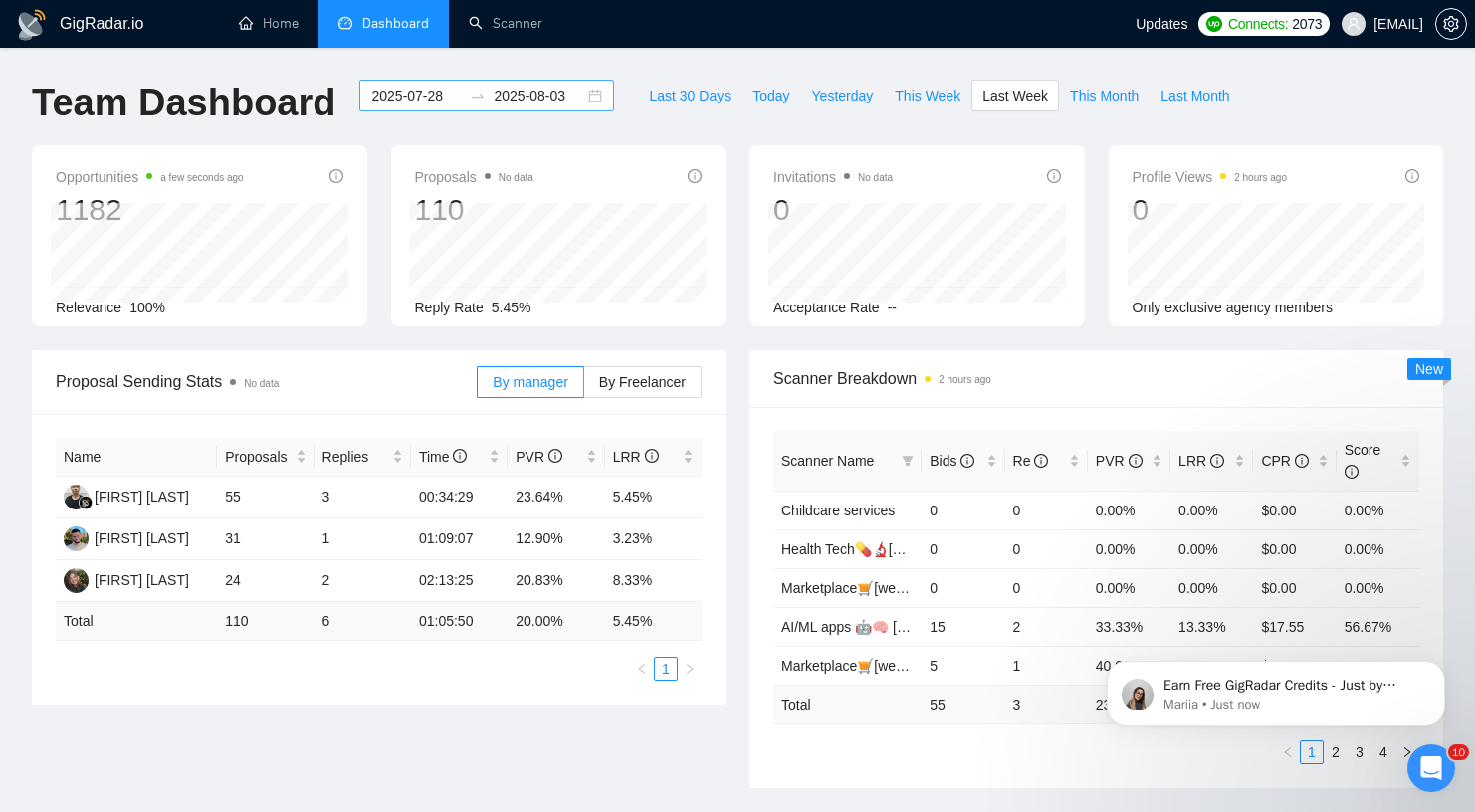 click on "2025-07-28" at bounding box center [416, 96] 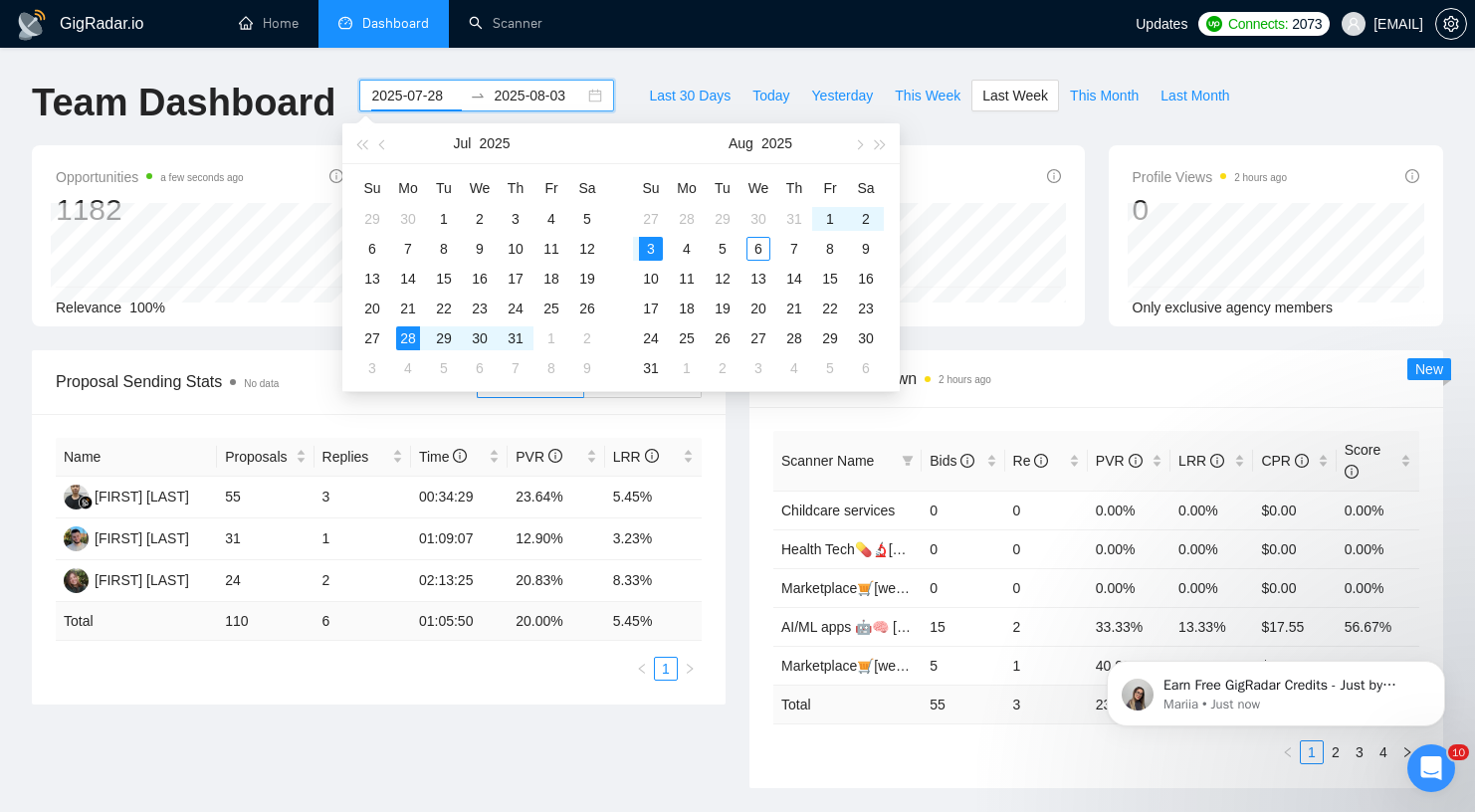 click on "GigRadar.io Home Dashboard Scanner Updates  Connects: 2073 [EMAIL] Team Dashboard [DATE] [DATE] Last 30 Days Today Yesterday This Week Last Week This Month Last Month Opportunities a few seconds ago 1182   Relevance 100% Proposals No data 110   Reply Rate 5.45% Invitations No data 0   Acceptance Rate -- Profile Views 2 hours ago 0   Only exclusive agency members Proposal Sending Stats No data By manager By Freelancer Name Proposals Replies Time   PVR   LRR   [FIRST] [LAST] 55 3 00:34:29 23.64% 5.45% [FIRST] [LAST] 31 1 01:09:07 12.90% 3.23% [FIRST] [LAST] 24 2 02:13:25 20.83% 8.33% Total 110 6 01:05:50 20.00 % 5.45 % 1 Scanner Breakdown 2 hours ago Scanner Name Bids   Re   PVR   LRR   CPR   Score   Childcare services 0 0 0.00% 0.00% $0.00 0.00% Health Tech💊🔬[weekend]  0 0 0.00% 0.00% $0.00 0.00% Marketplace🛒[weekend, only search titles] 0 0 0.00% 0.00% $0.00 0.00% AI/ML apps 🤖🧠 [weekdays] 15 2 33.33% 13.33% $17.55 56.67% Marketplace🛒[weekend, full description] 5" at bounding box center [738, 847] 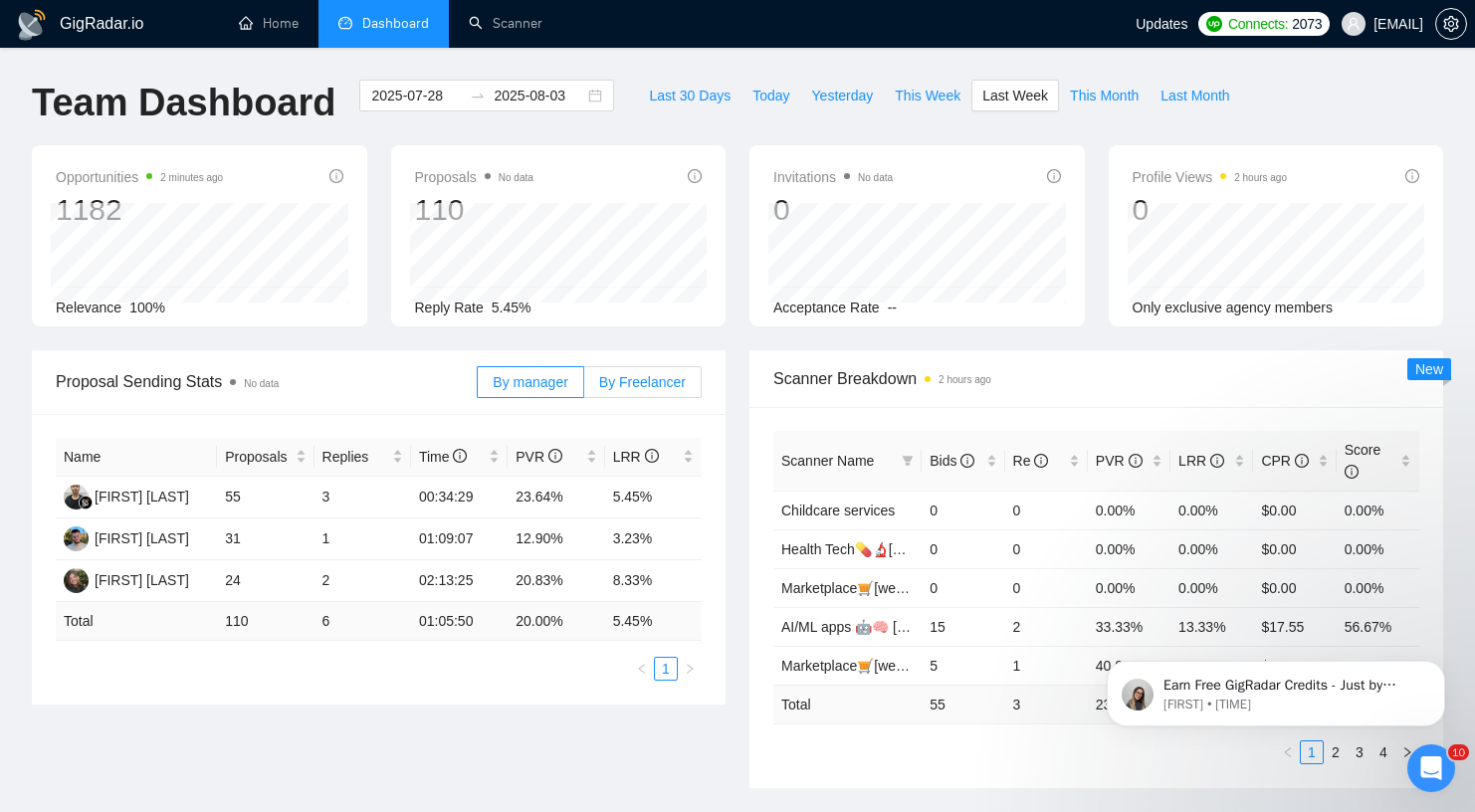 click on "By Freelancer" at bounding box center [643, 382] 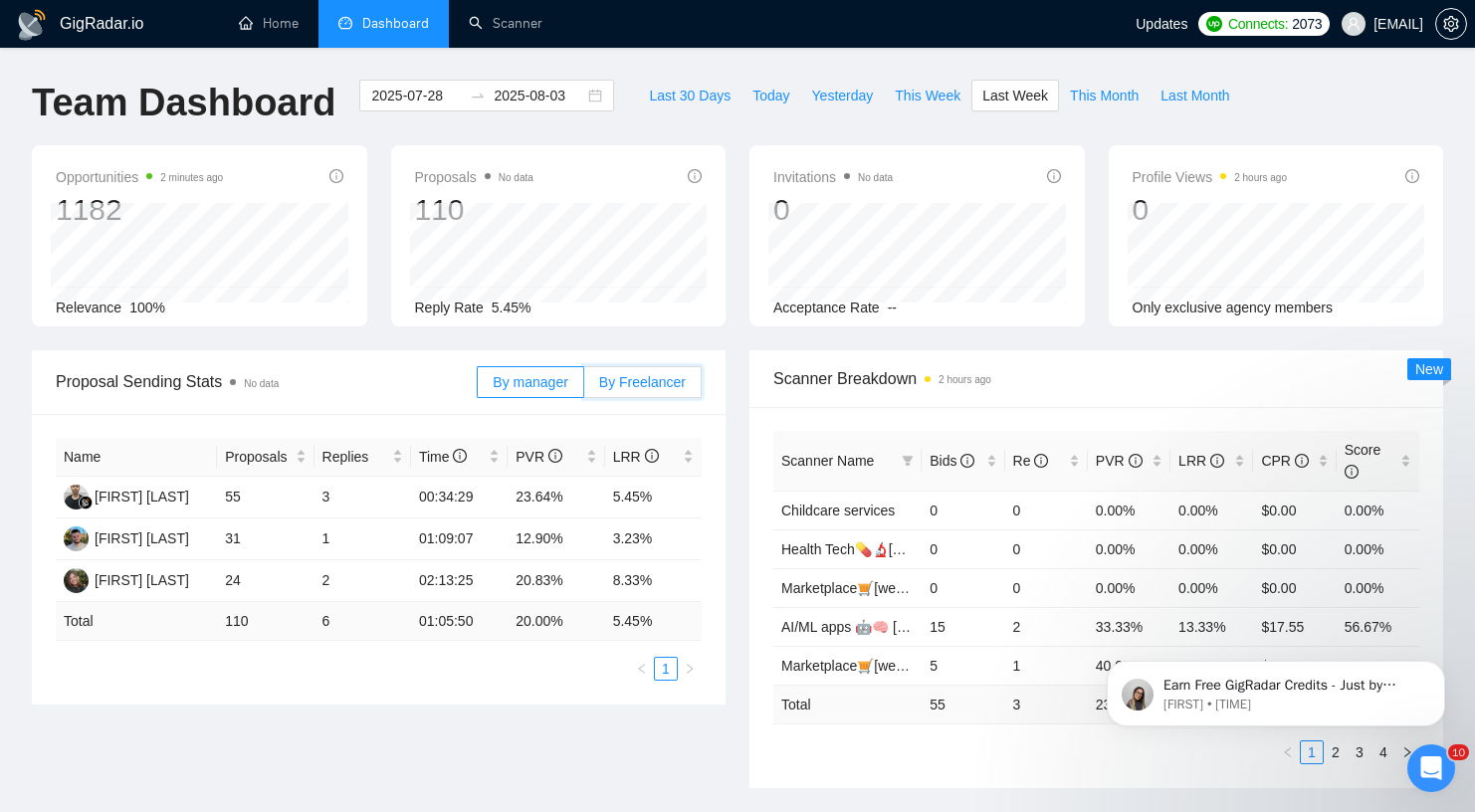 click on "By Freelancer" at bounding box center (584, 387) 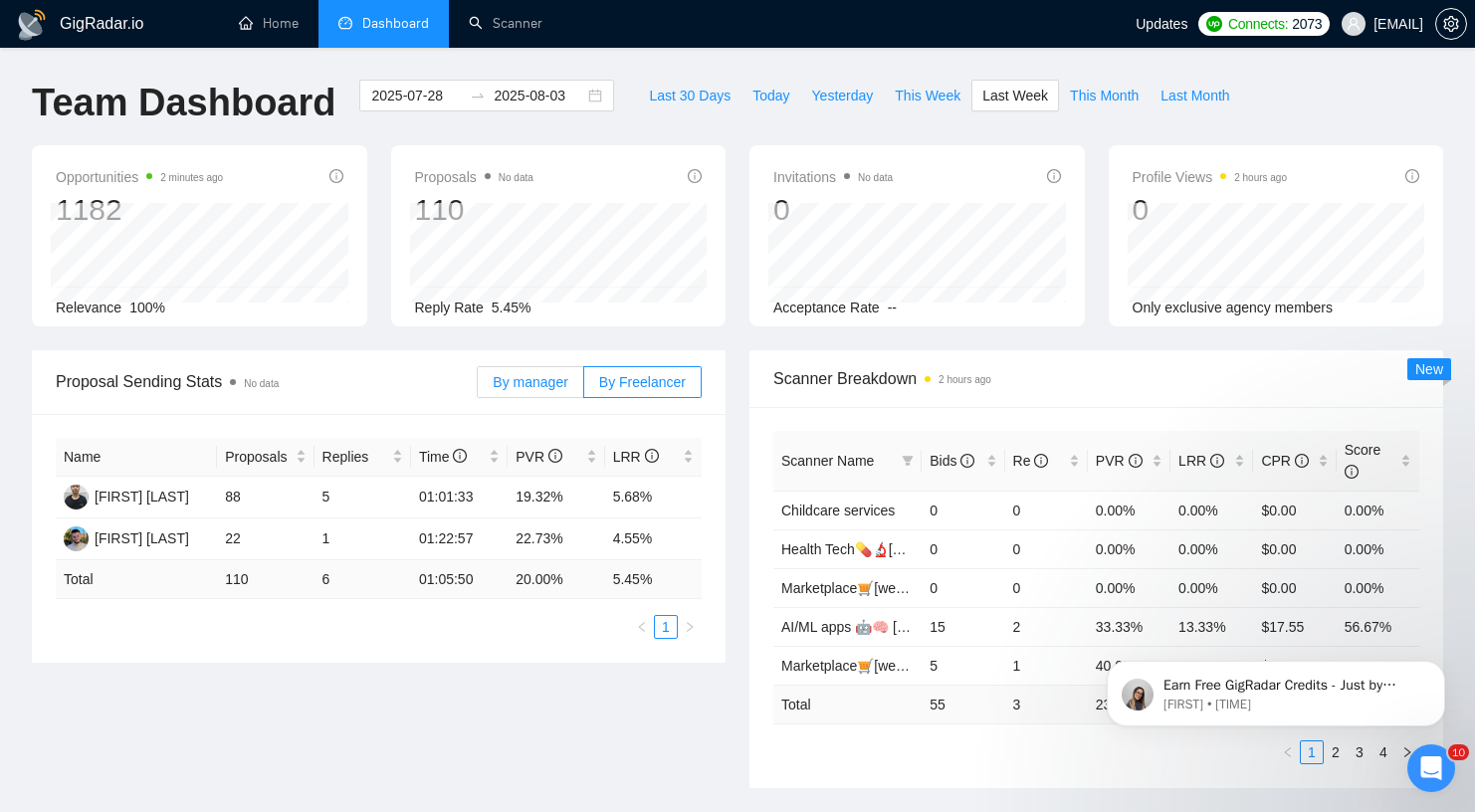 click on "By manager" at bounding box center [529, 382] 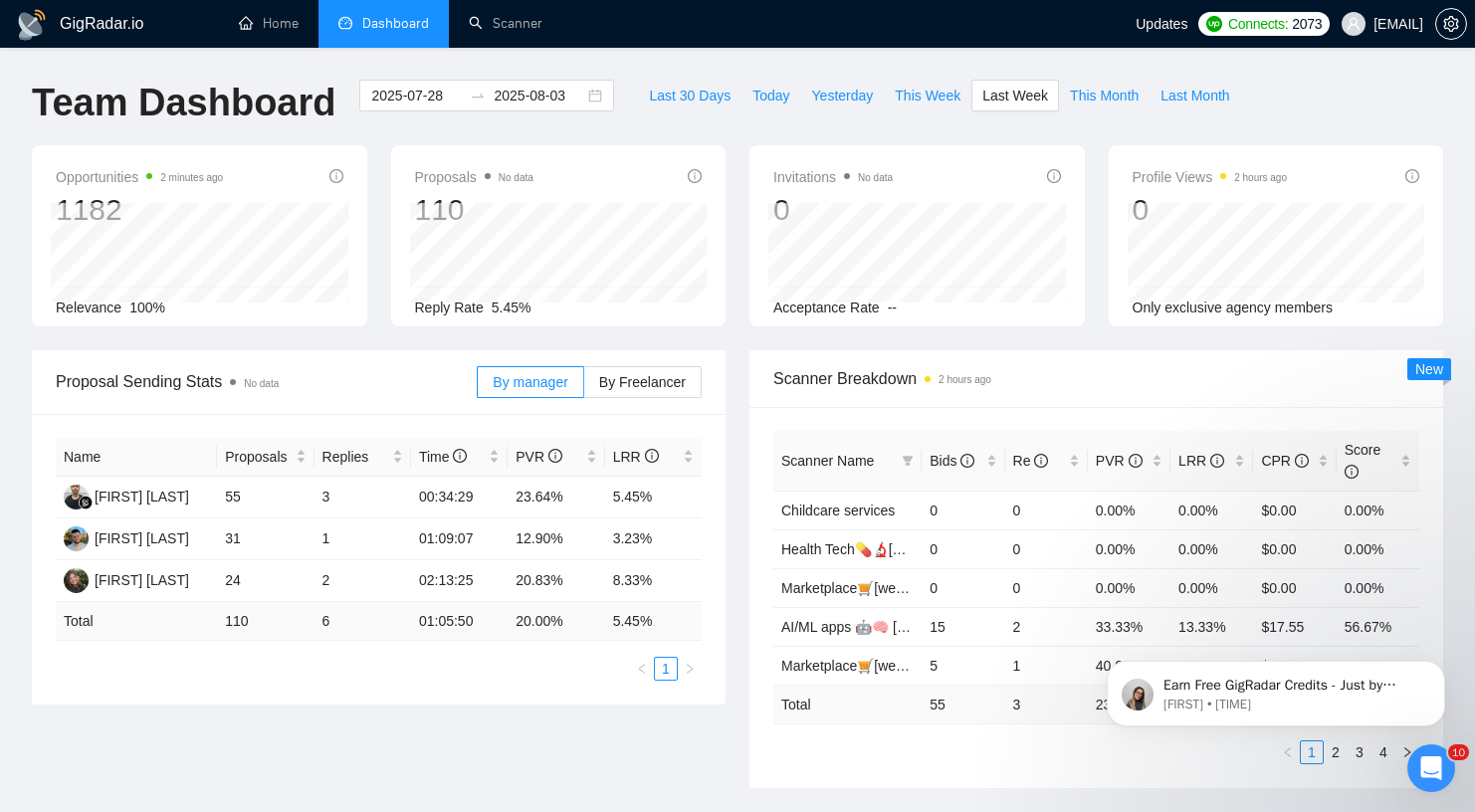 click on "Proposal Sending Stats No data" at bounding box center [266, 381] 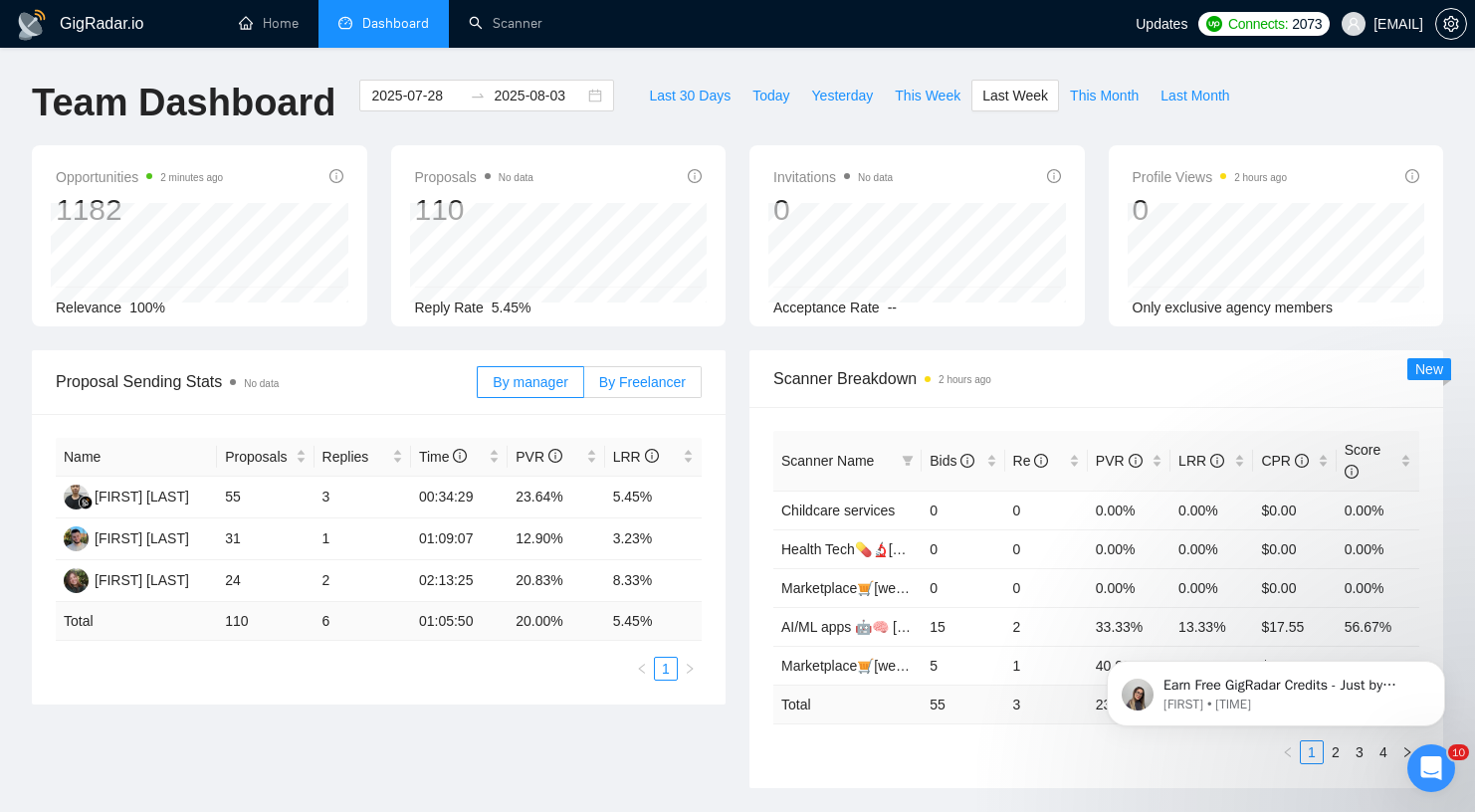 click on "By Freelancer" at bounding box center [642, 382] 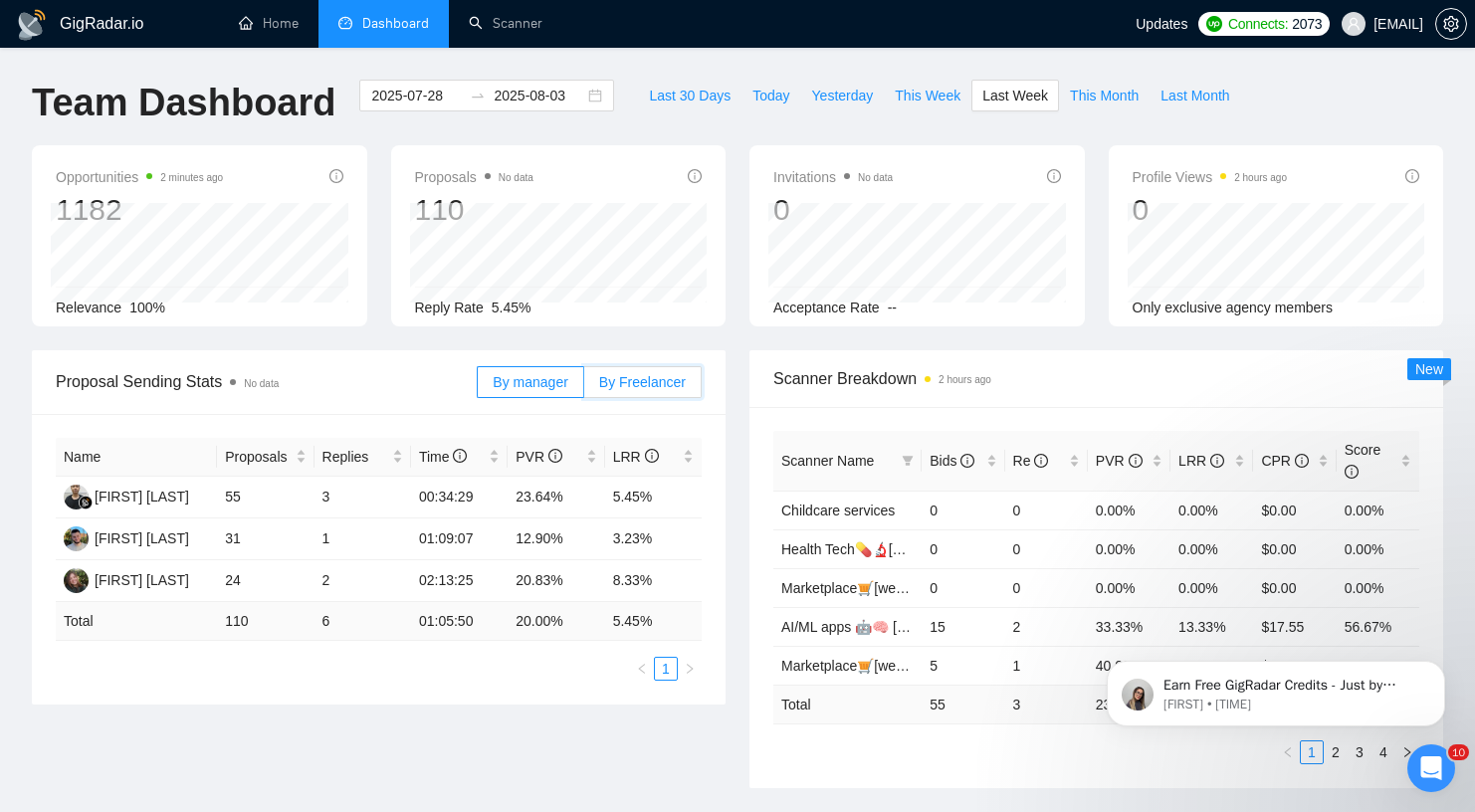 click on "By Freelancer" at bounding box center (584, 387) 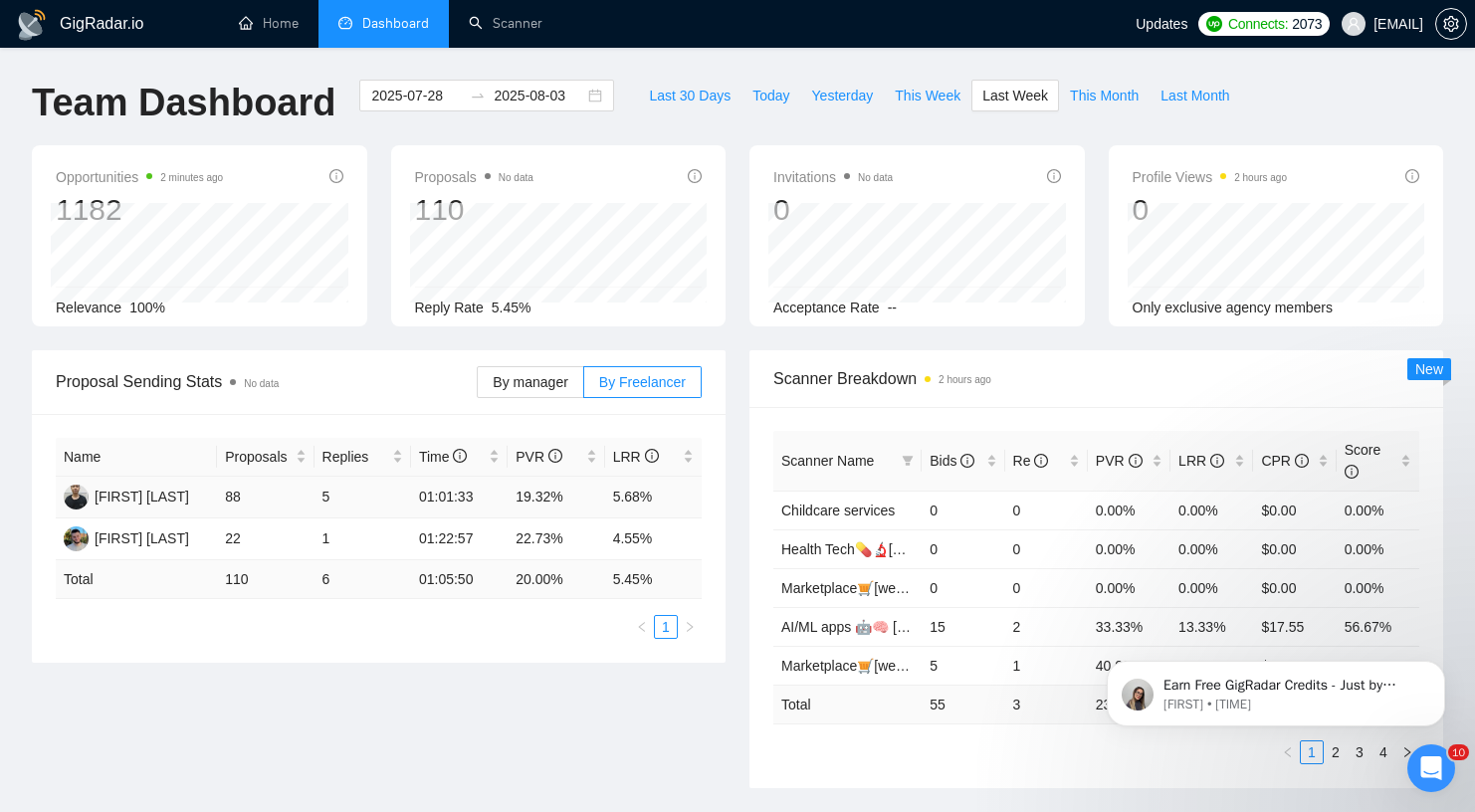 drag, startPoint x: 520, startPoint y: 499, endPoint x: 562, endPoint y: 500, distance: 42.011903 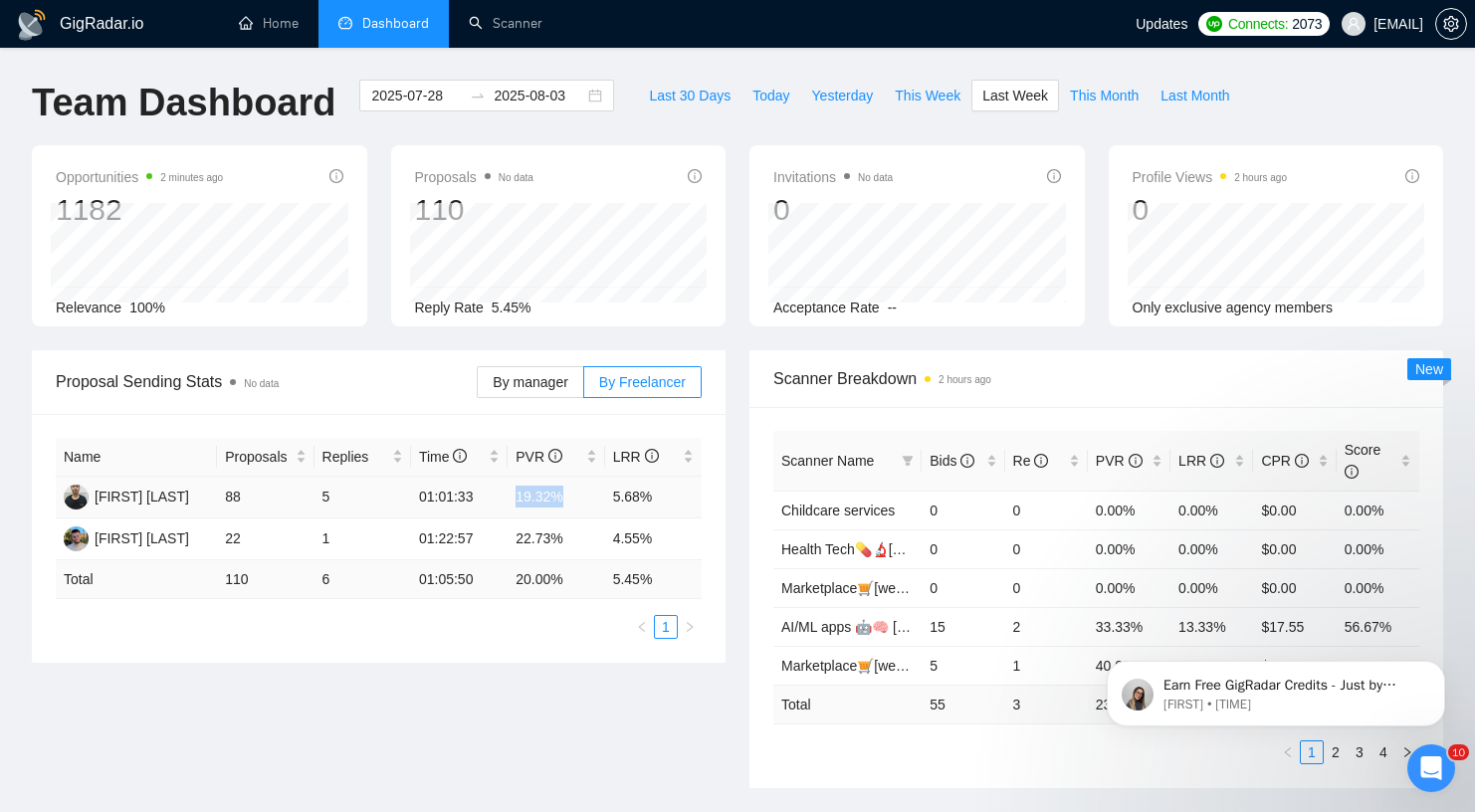 drag, startPoint x: 557, startPoint y: 501, endPoint x: 512, endPoint y: 502, distance: 45.01111 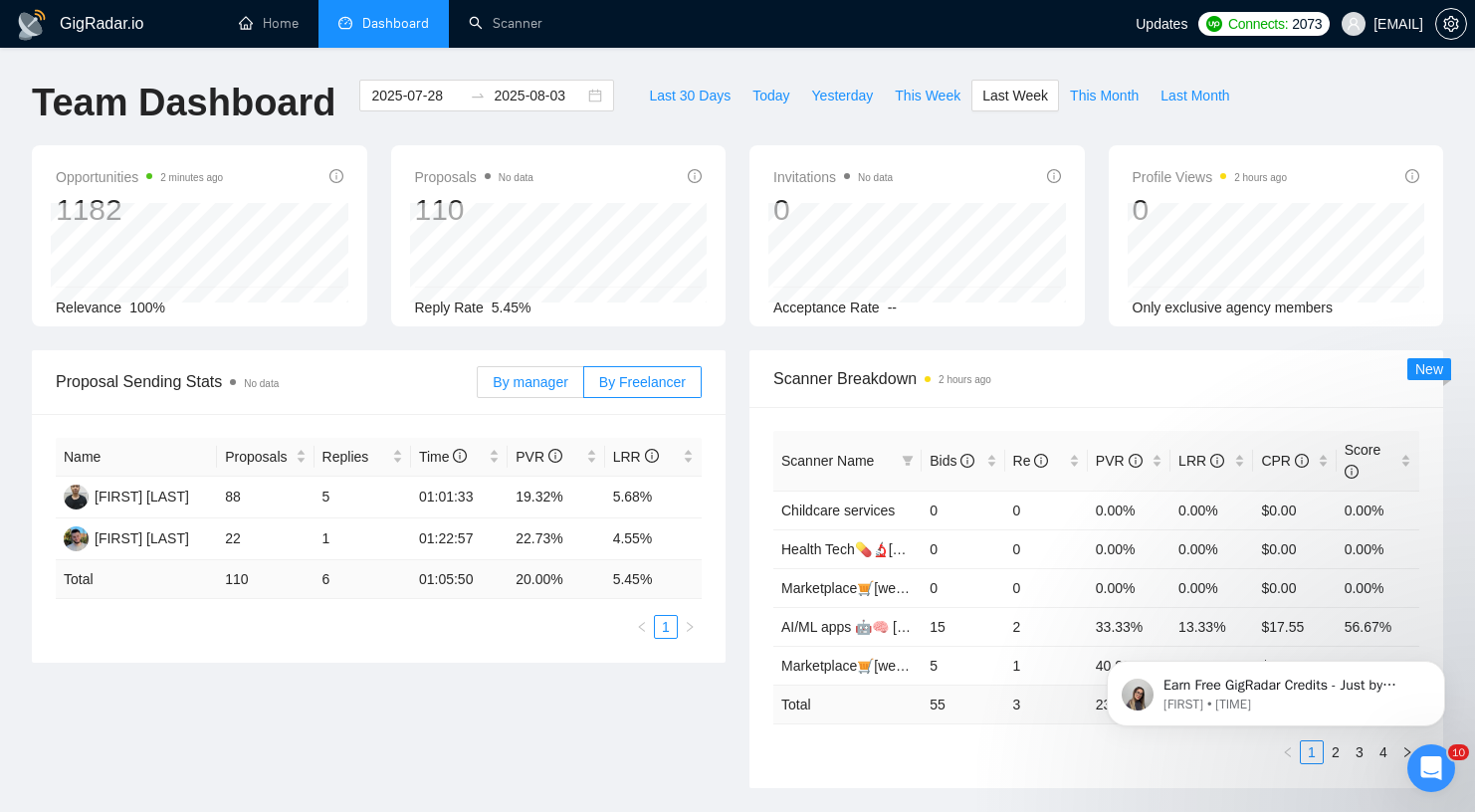 click on "By manager" at bounding box center (529, 382) 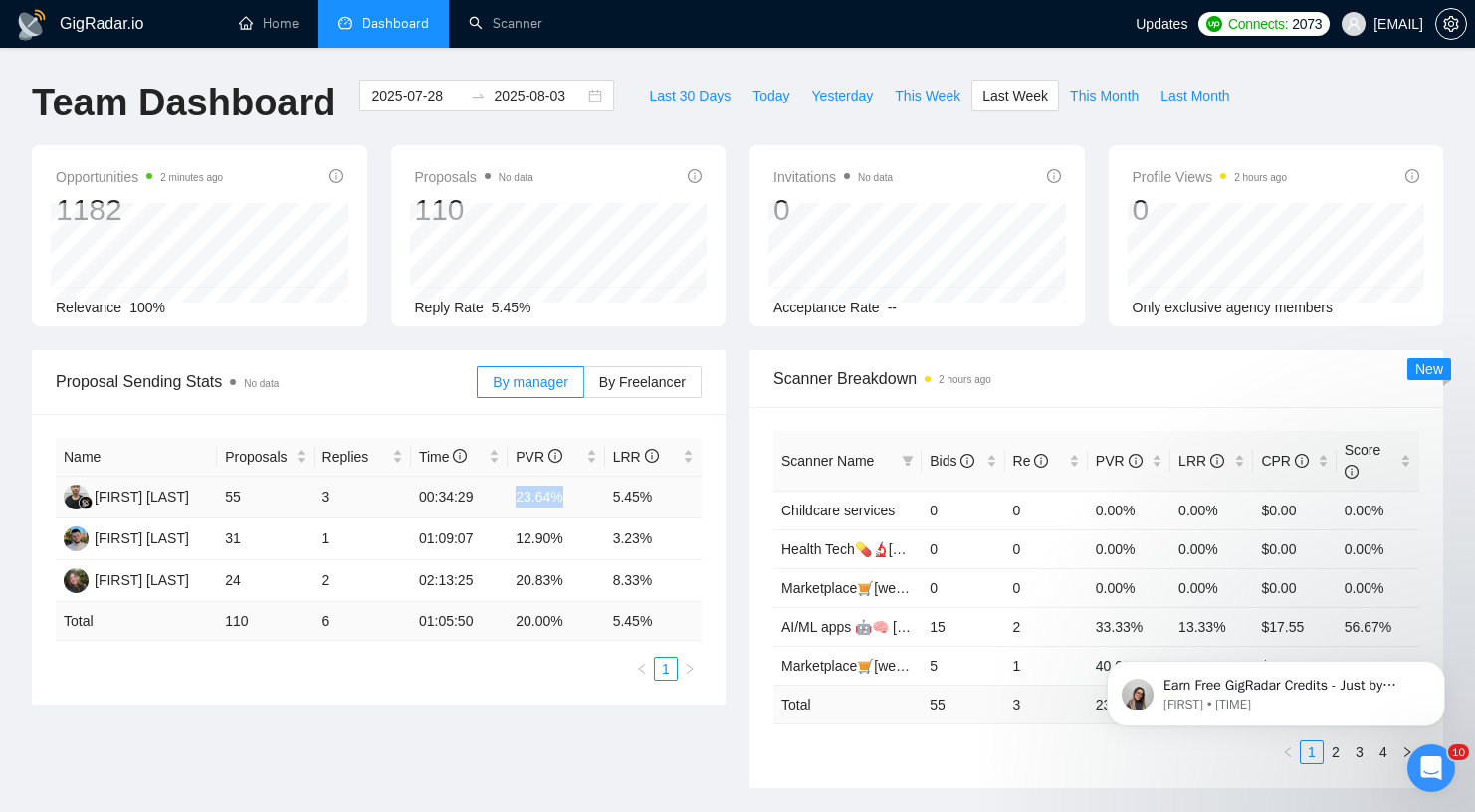 drag, startPoint x: 518, startPoint y: 502, endPoint x: 561, endPoint y: 496, distance: 43.416587 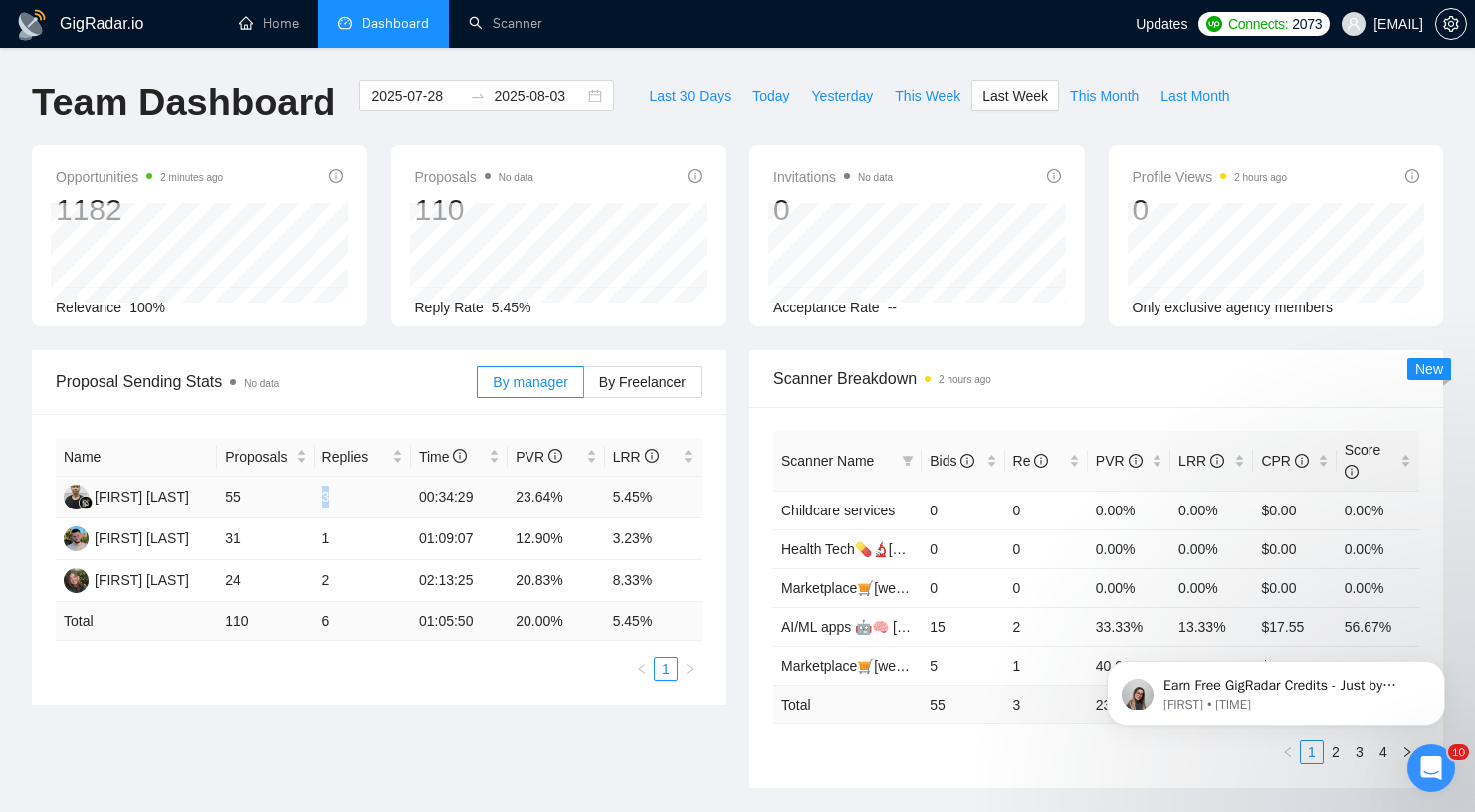 drag, startPoint x: 315, startPoint y: 490, endPoint x: 335, endPoint y: 494, distance: 20.396078 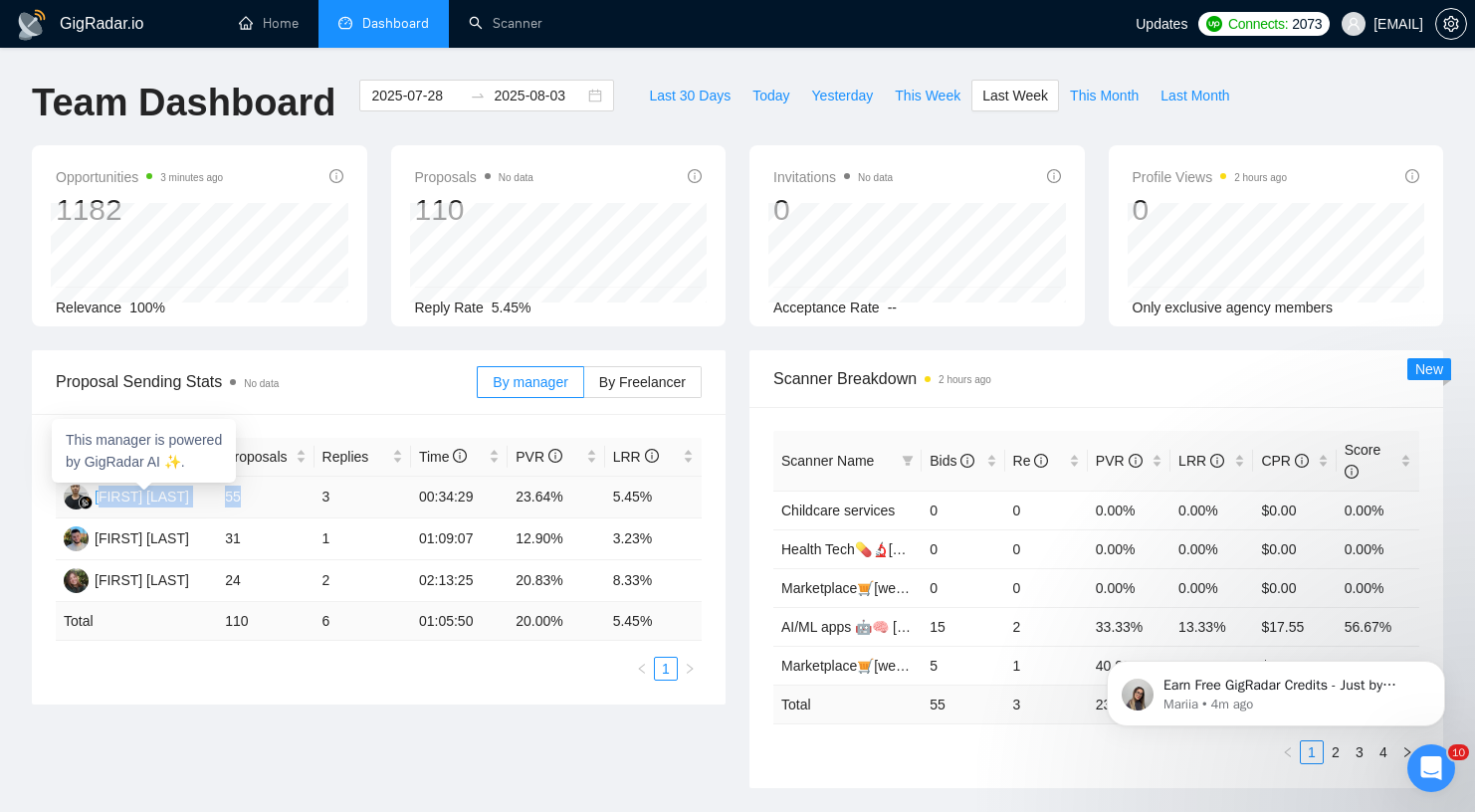 drag, startPoint x: 238, startPoint y: 495, endPoint x: 102, endPoint y: 500, distance: 136.09188 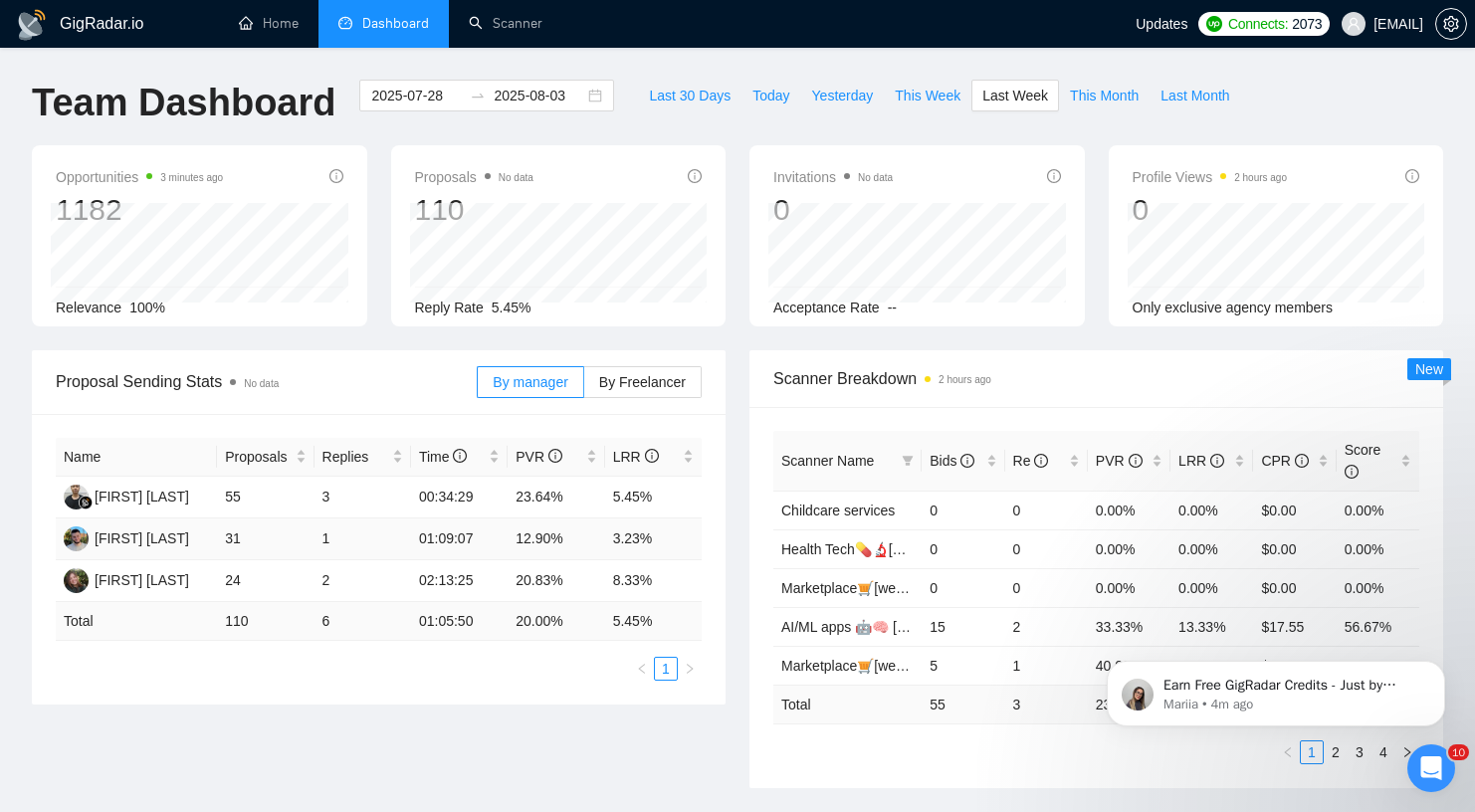 click on "31" at bounding box center (265, 539) 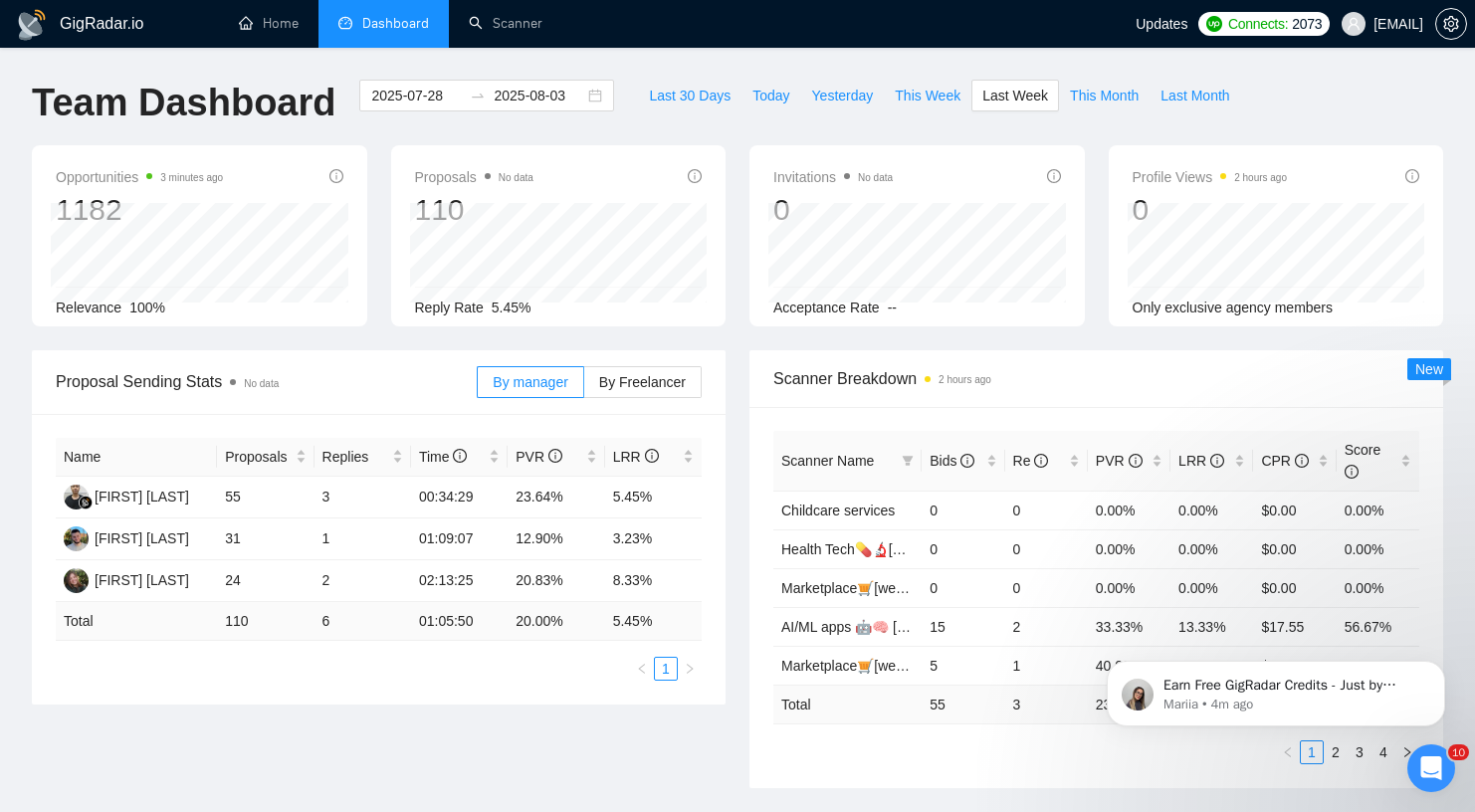 click on "Team Dashboard 2025-07-28 2025-08-03 Last 30 Days Today Yesterday This Week Last Week This Month Last Month" at bounding box center (738, 112) 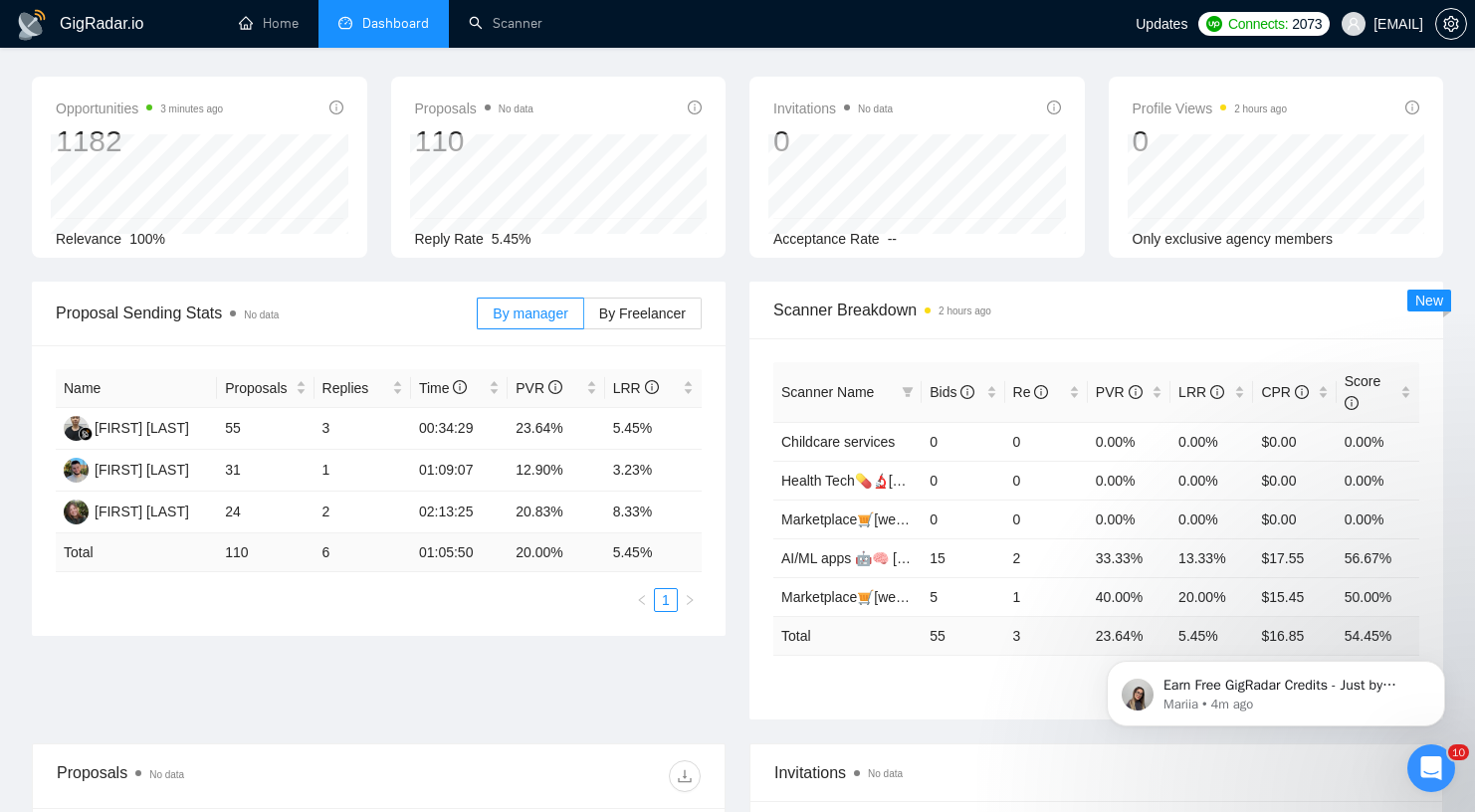 scroll, scrollTop: 2, scrollLeft: 0, axis: vertical 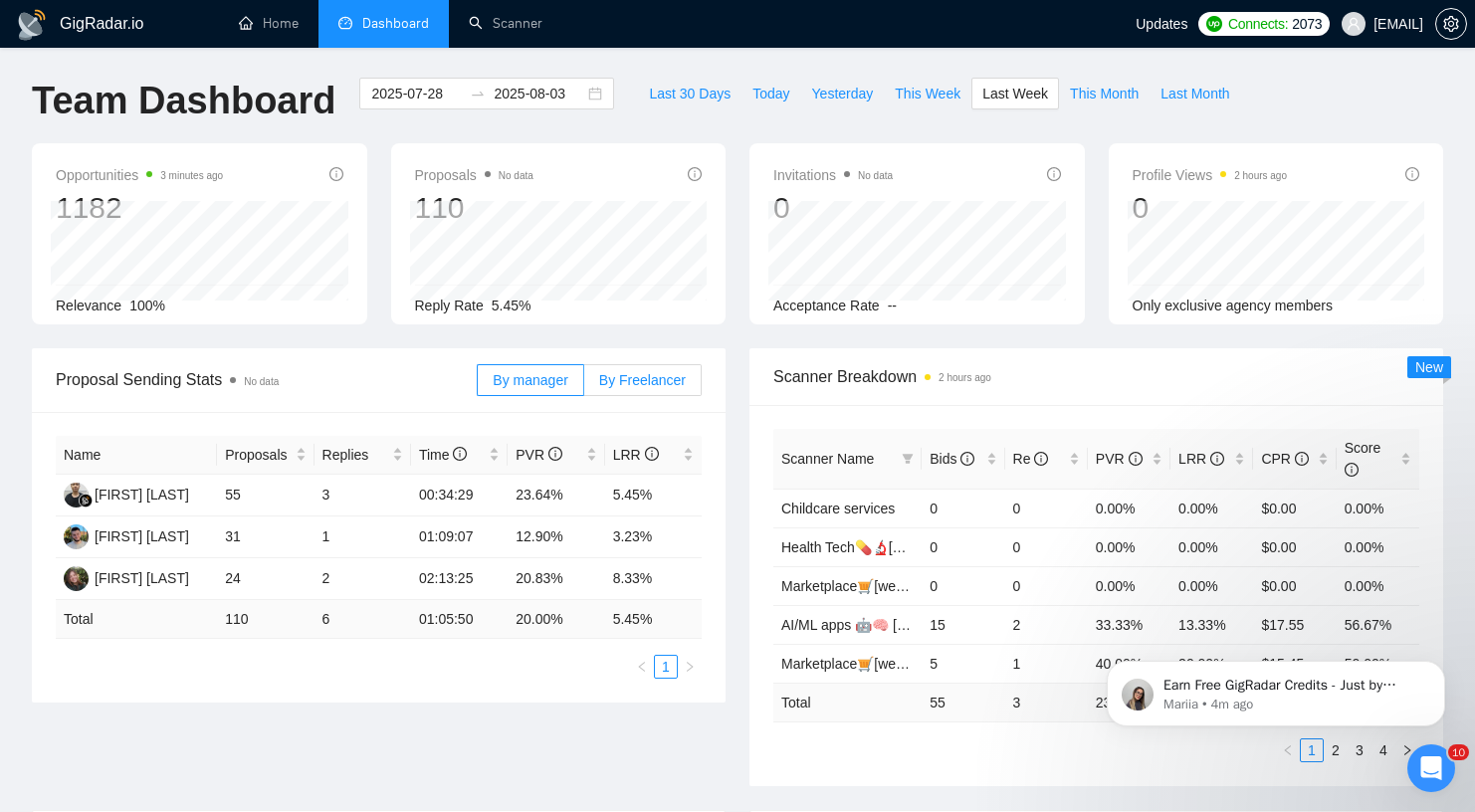click on "By Freelancer" at bounding box center [643, 380] 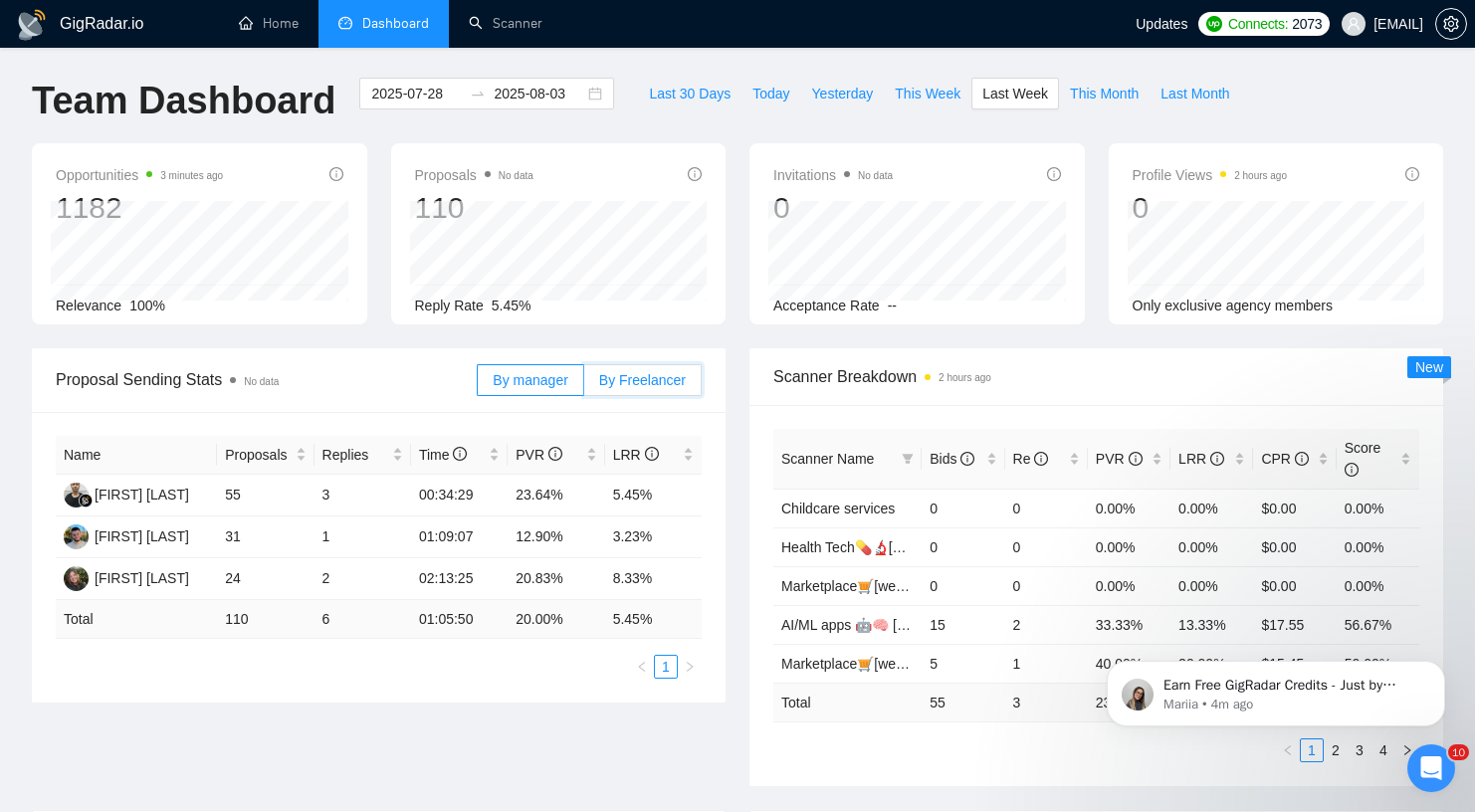 click on "By Freelancer" at bounding box center [584, 385] 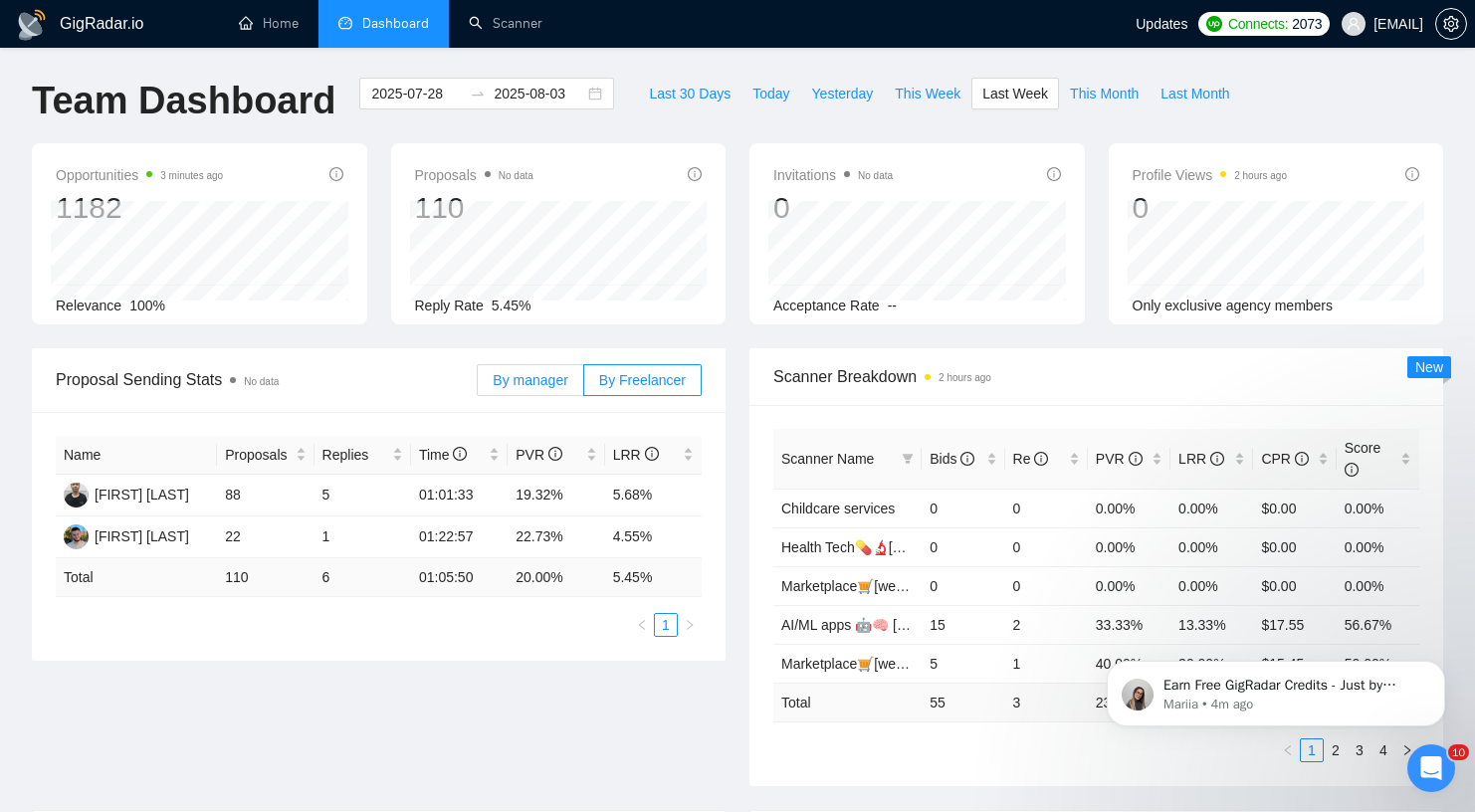 click on "By manager" at bounding box center (529, 380) 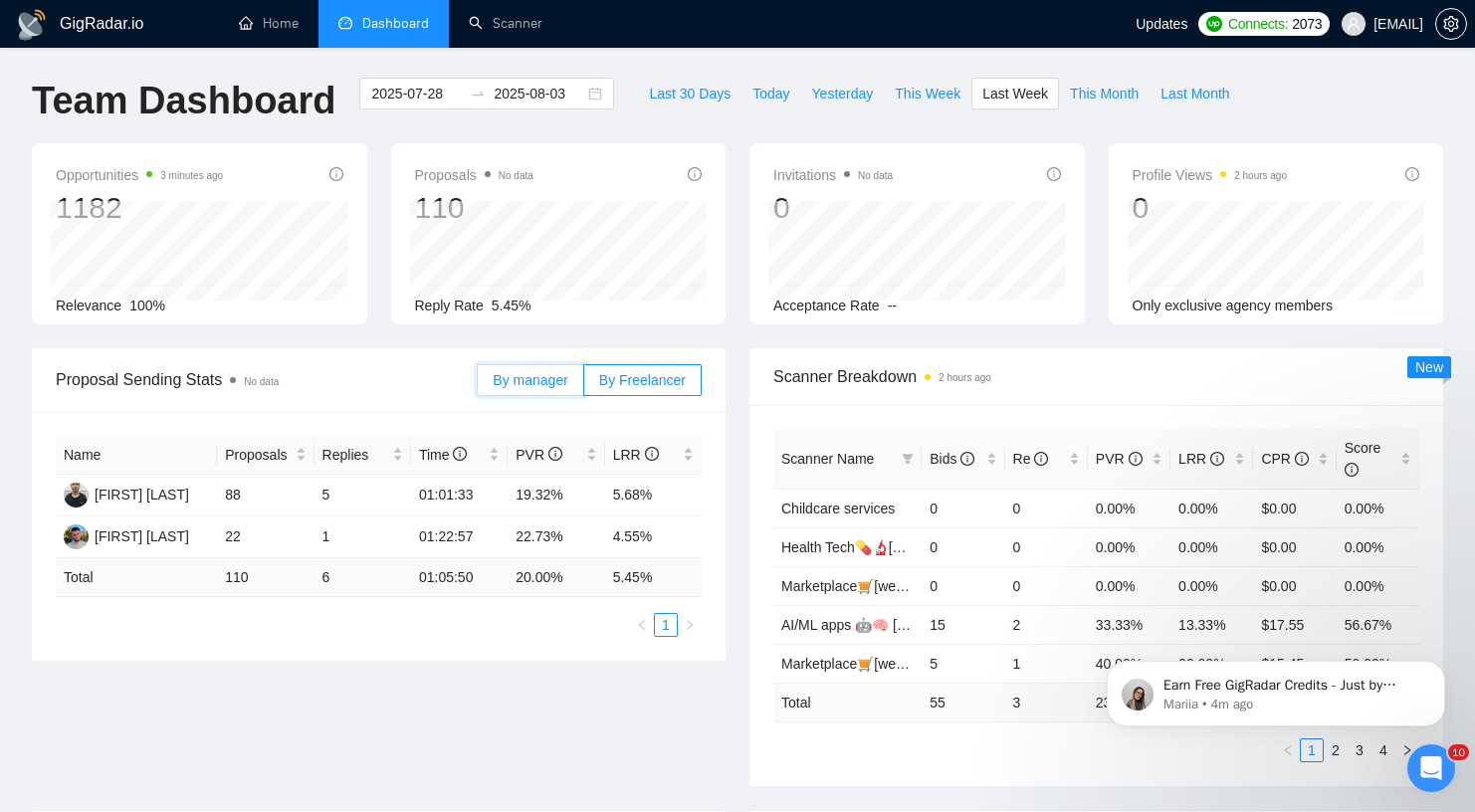 click on "By manager" at bounding box center [478, 385] 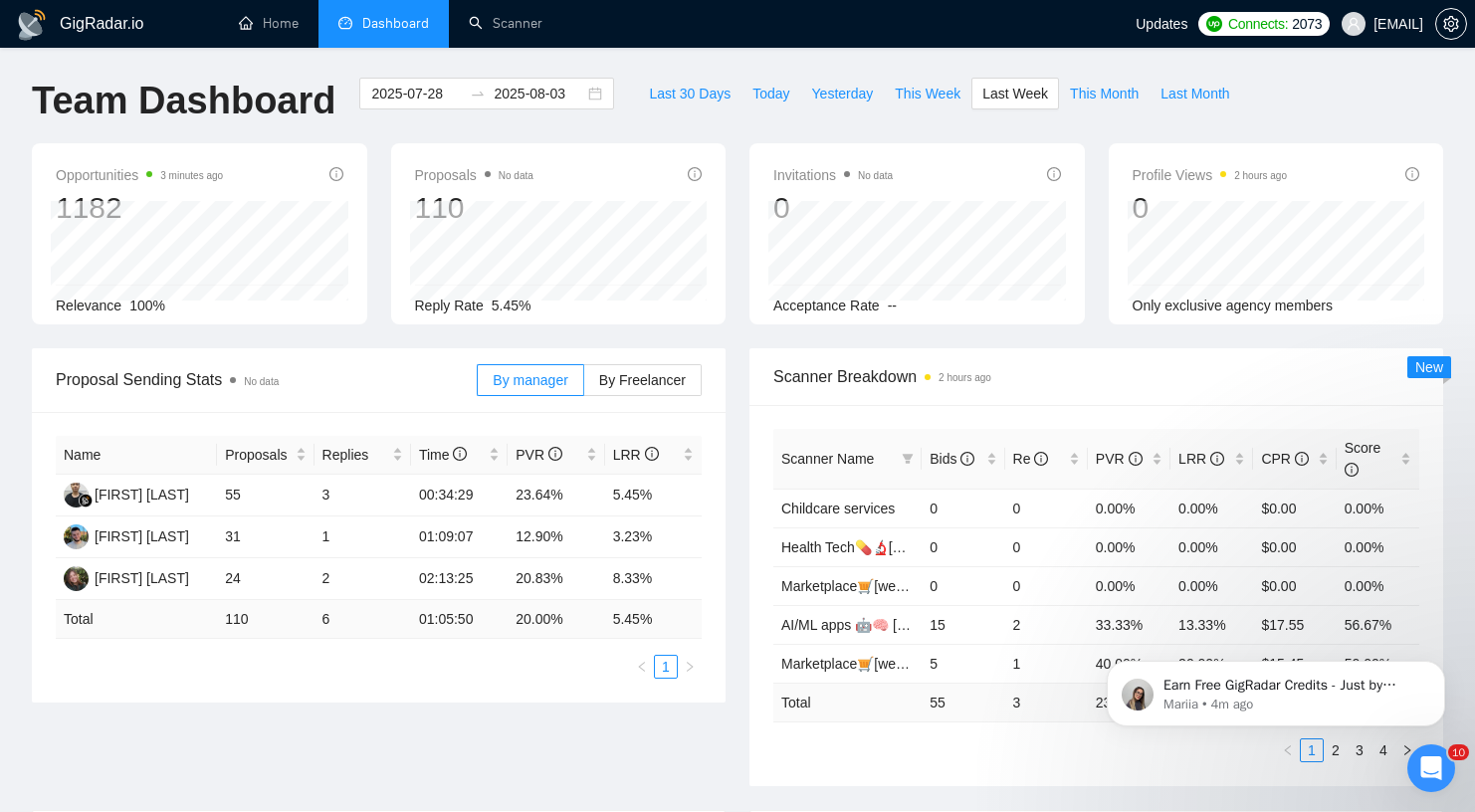 click on "Proposal Sending Stats No data" at bounding box center [266, 379] 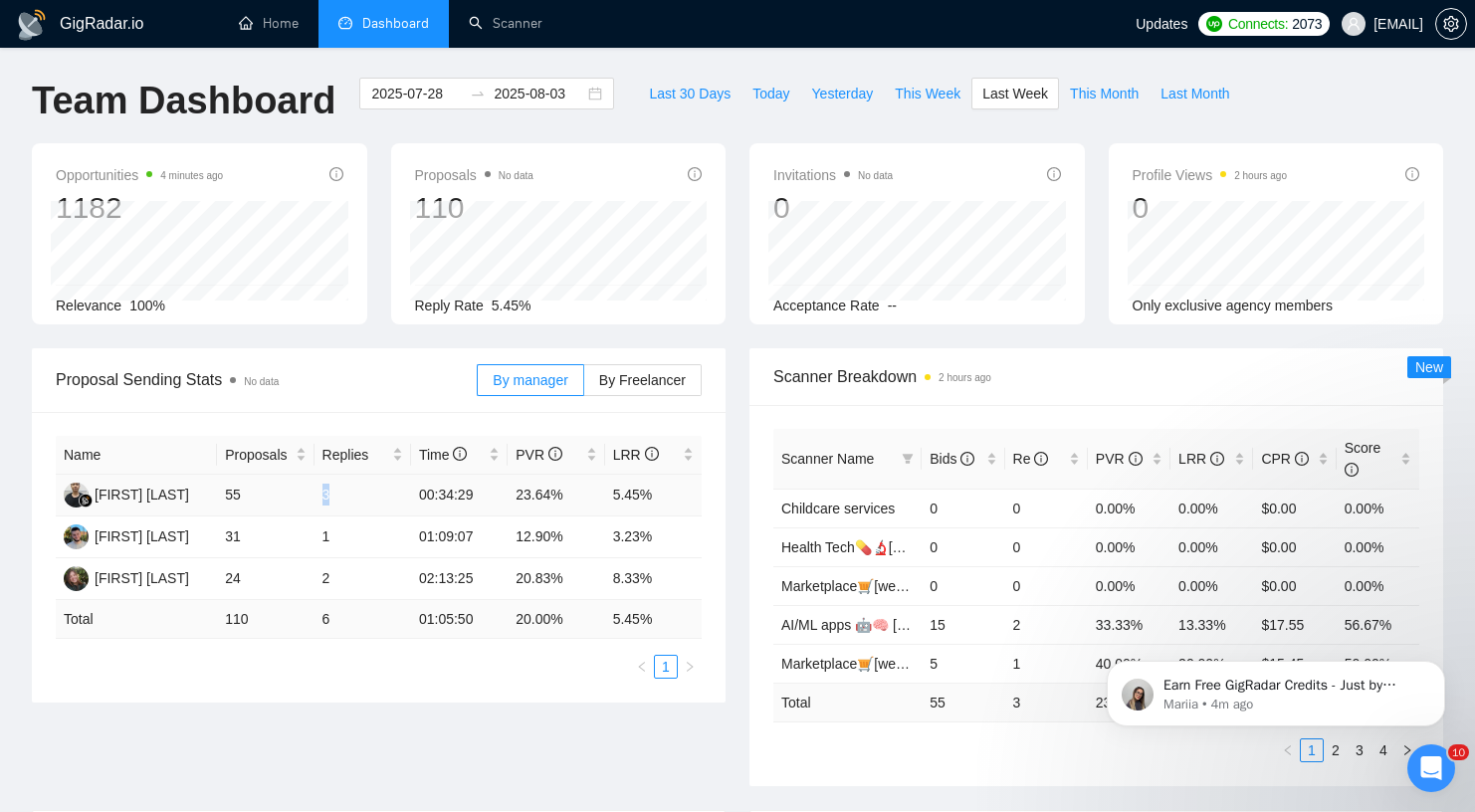 drag, startPoint x: 325, startPoint y: 493, endPoint x: 335, endPoint y: 492, distance: 10.049876 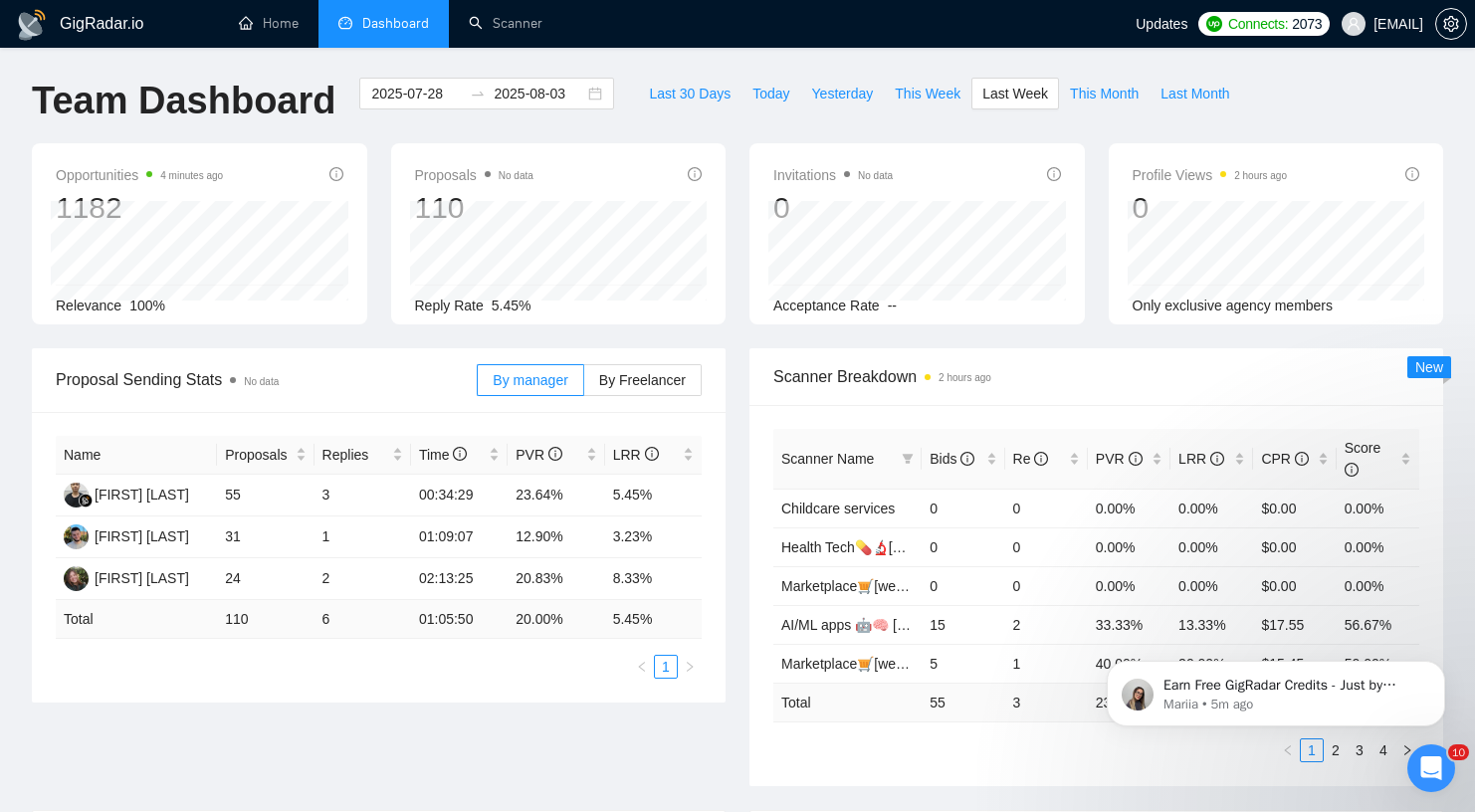 click on "Opportunities 4 minutes ago 1182   Relevance 100% Proposals No data 110   2025-07-29
Sent 19 Reply Rate 5.45% Invitations No data 0   2025-07-29
2025-07-29 0 Acceptance Rate -- Profile Views 2 hours ago 0   Only exclusive agency members" at bounding box center (738, 246) 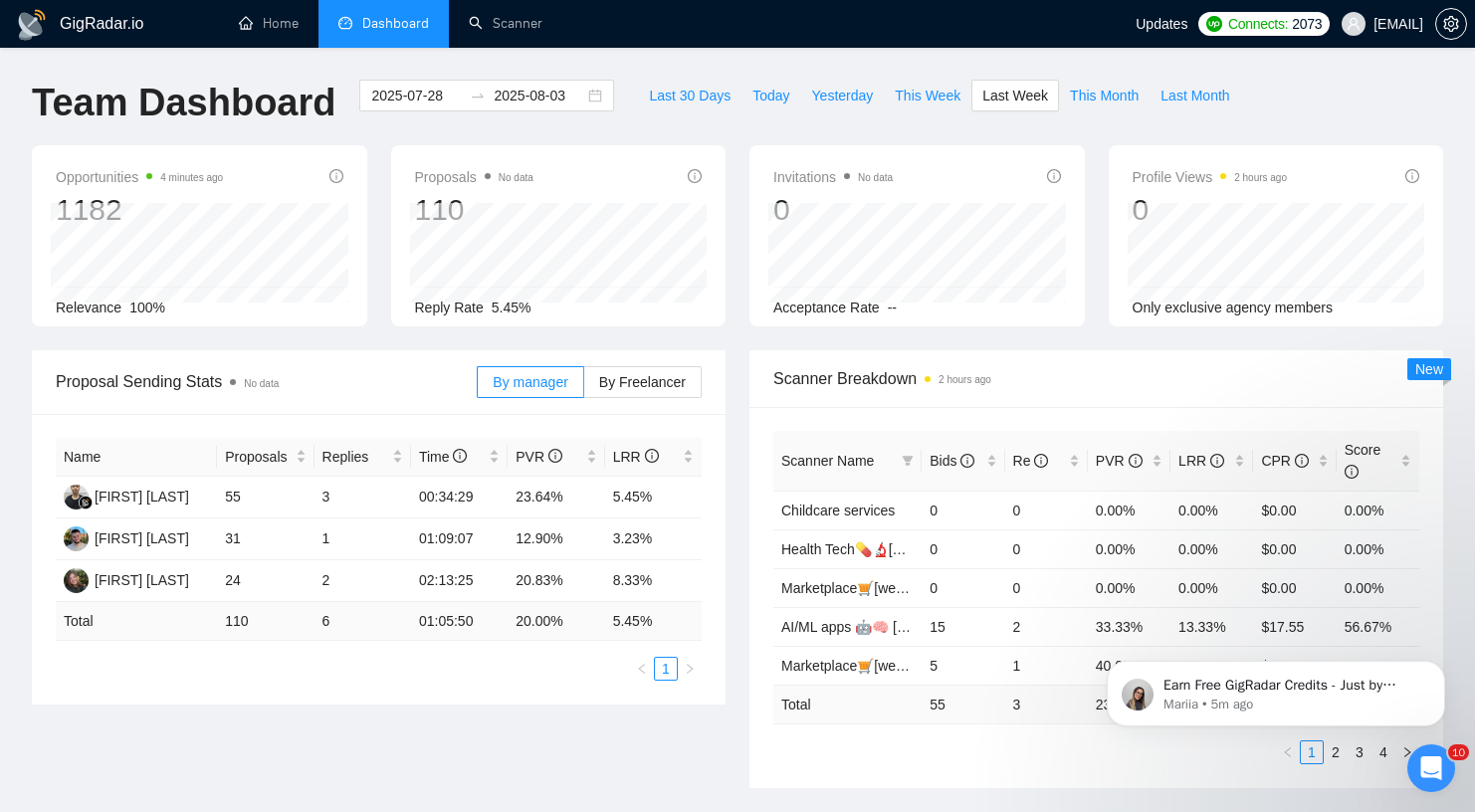 click on "Proposal Sending Stats No data By manager By Freelancer Name Proposals Replies Time   PVR   LRR   [FIRST] [LAST] 55 3 00:34:29 23.64% 5.45% [FIRST] [LAST] 31 1 01:09:07 12.90% 3.23% [FIRST] [LAST] 24 2 02:13:25 20.83% 8.33% Total 110 6 01:05:50 20.00 % 5.45 % 1" at bounding box center [378, 527] 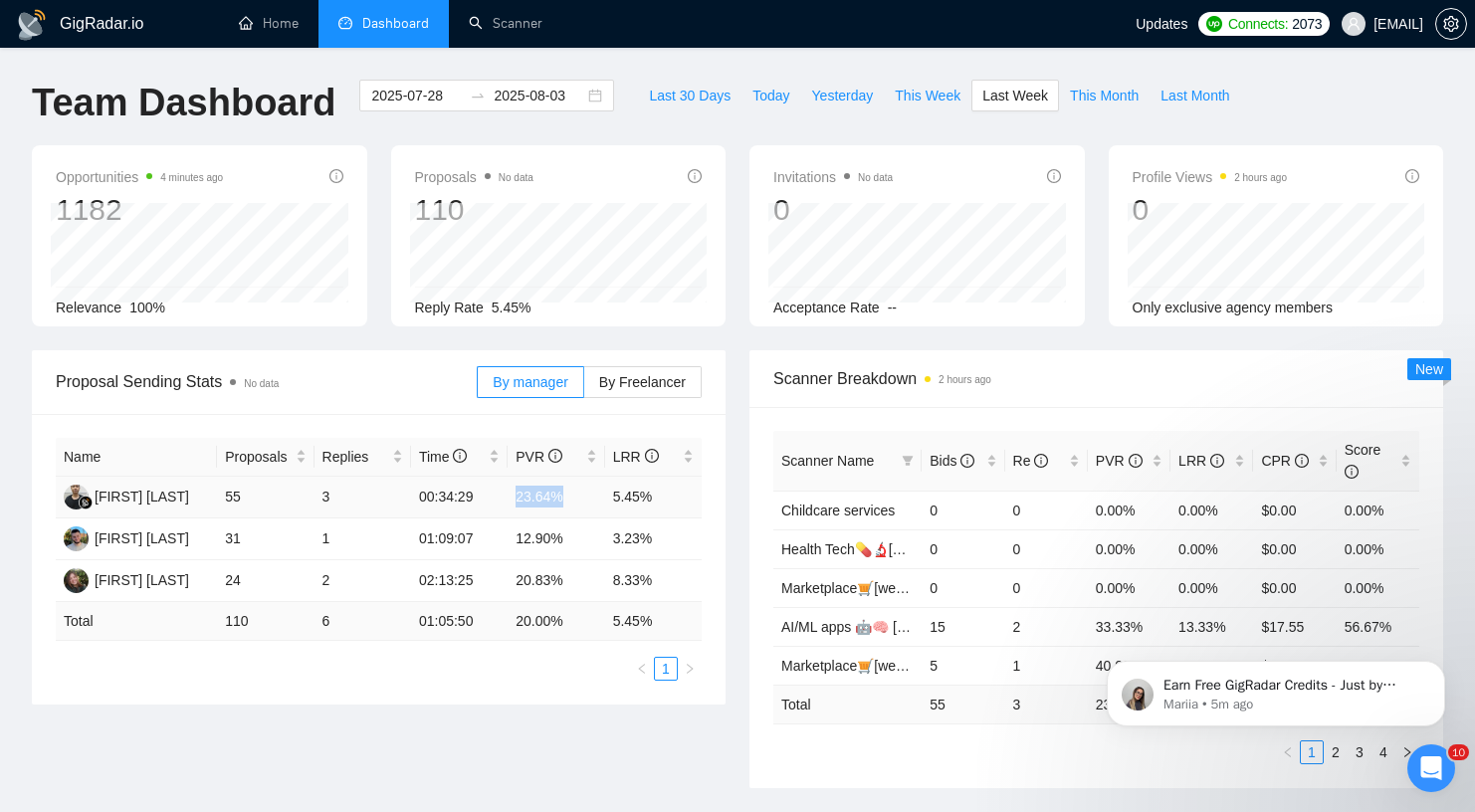 drag, startPoint x: 507, startPoint y: 498, endPoint x: 569, endPoint y: 495, distance: 62.07254 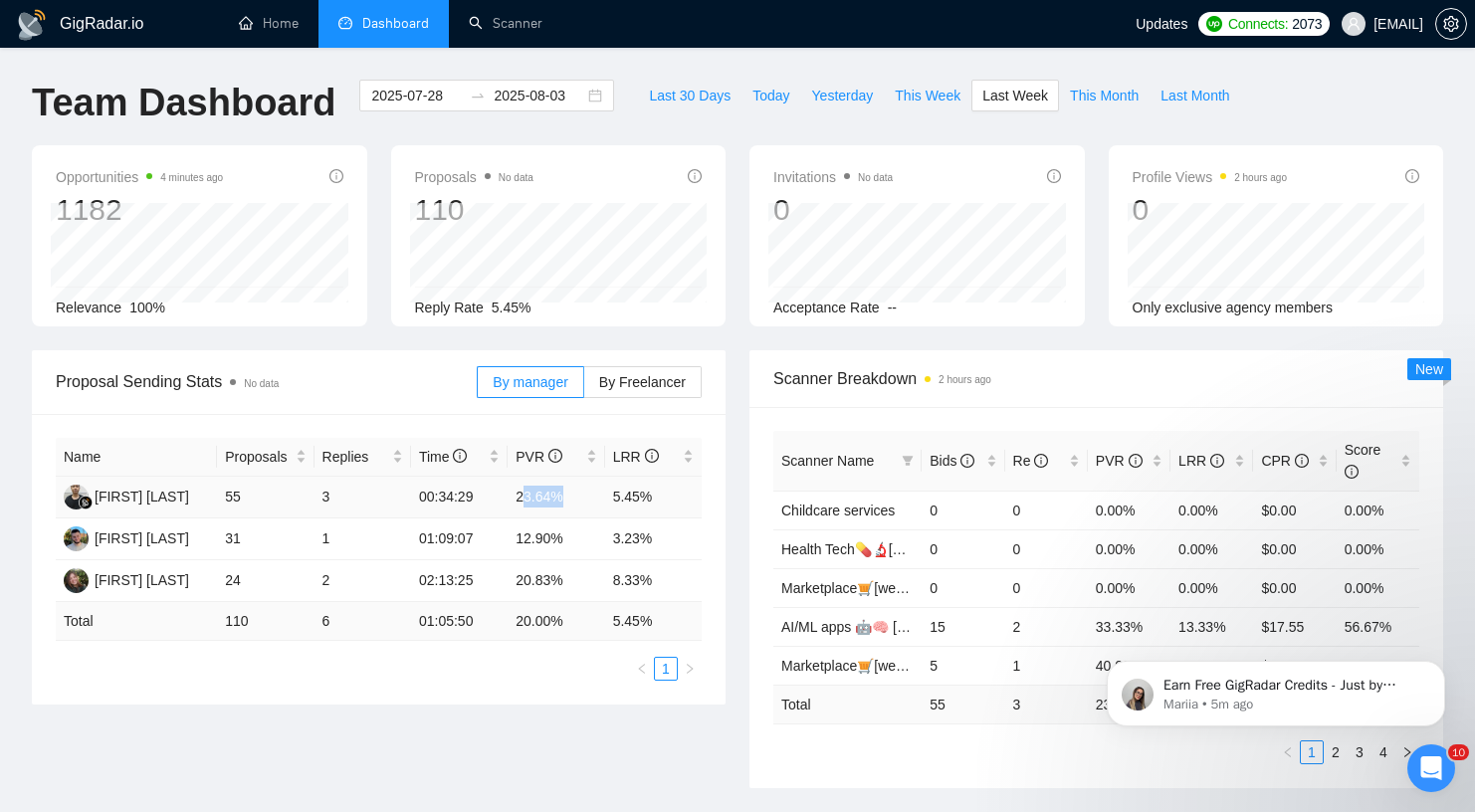 click on "23.64%" at bounding box center [555, 498] 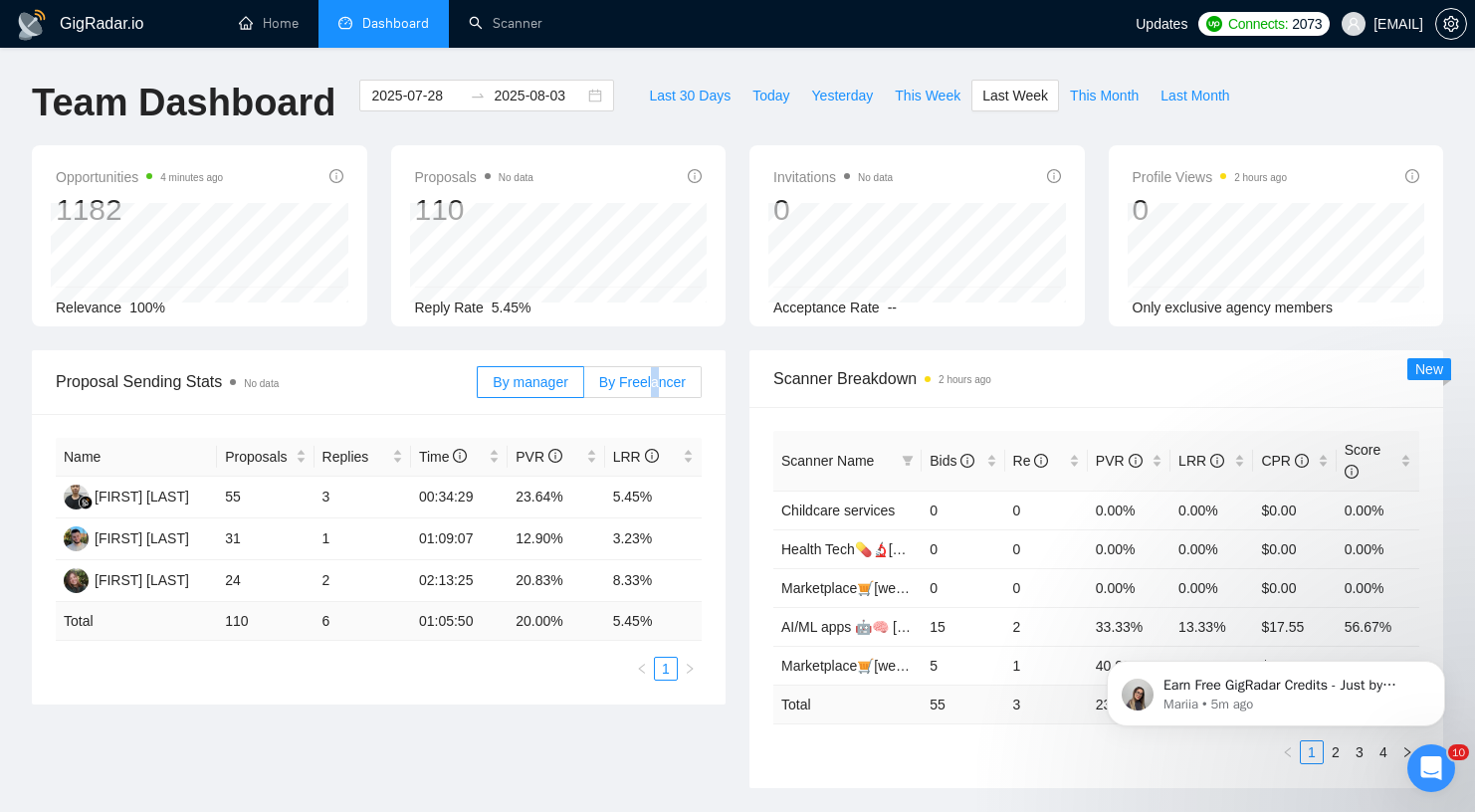 click on "By Freelancer" at bounding box center [642, 382] 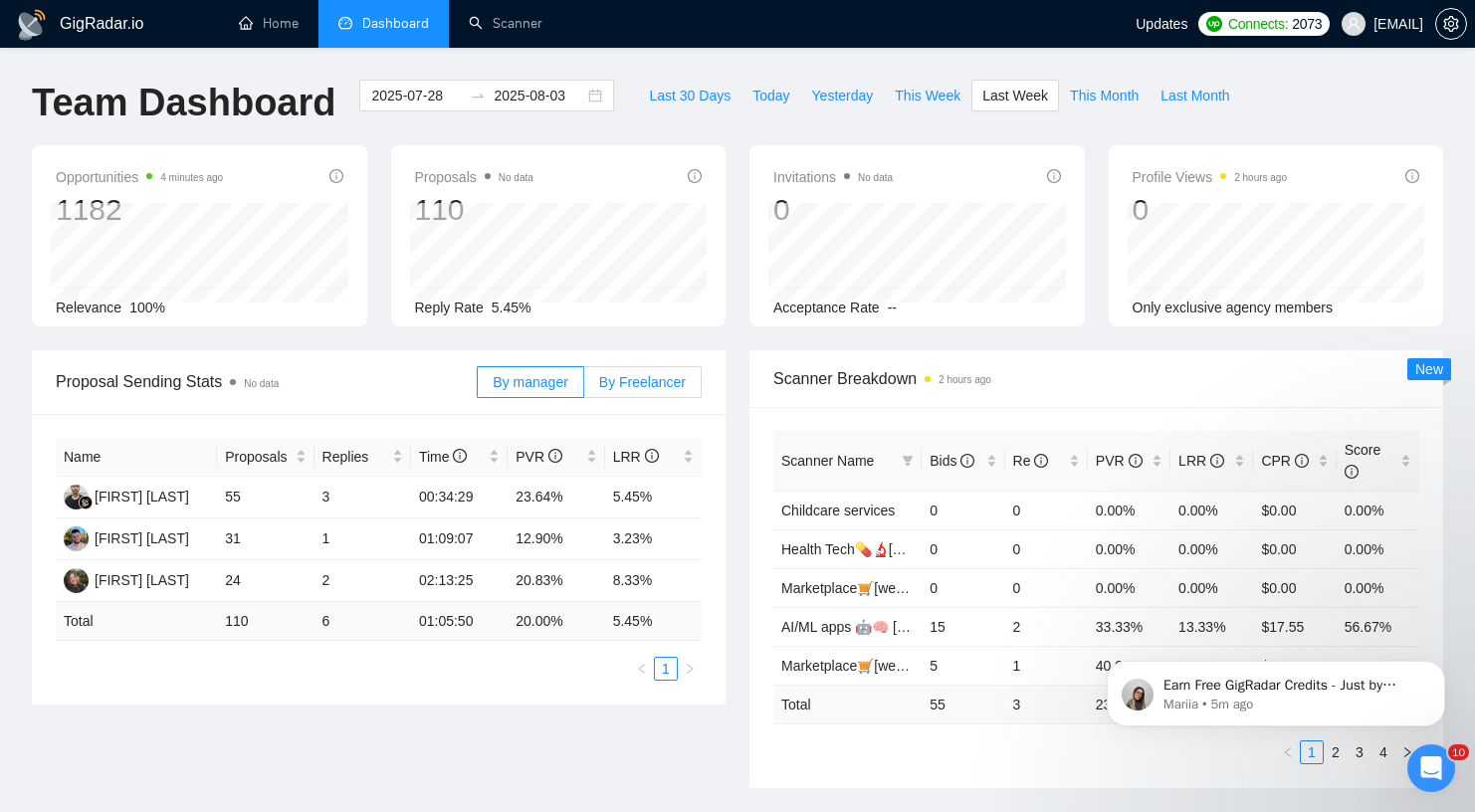 click on "By Freelancer" at bounding box center (642, 382) 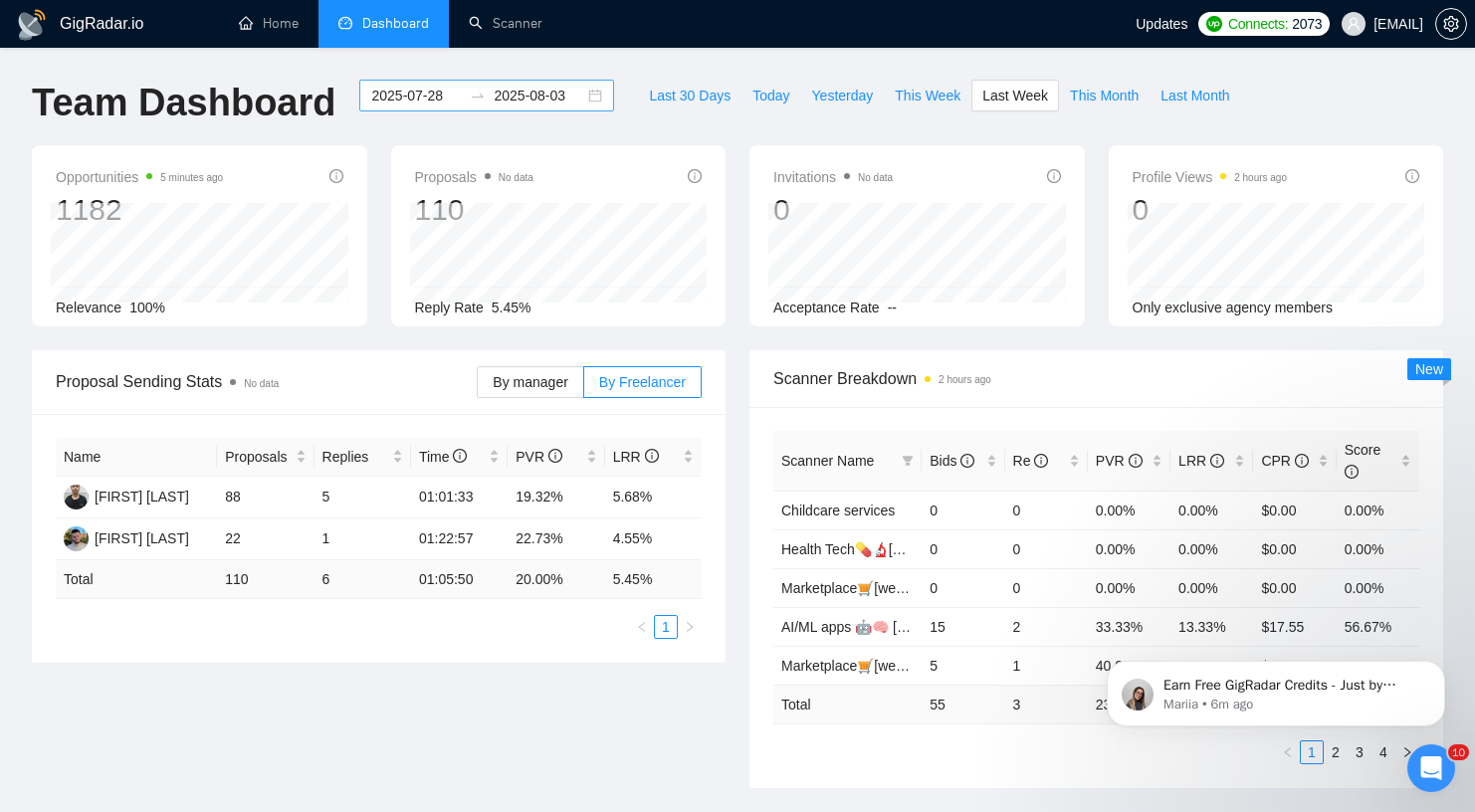 click on "[DATE] [DATE]" at bounding box center (487, 96) 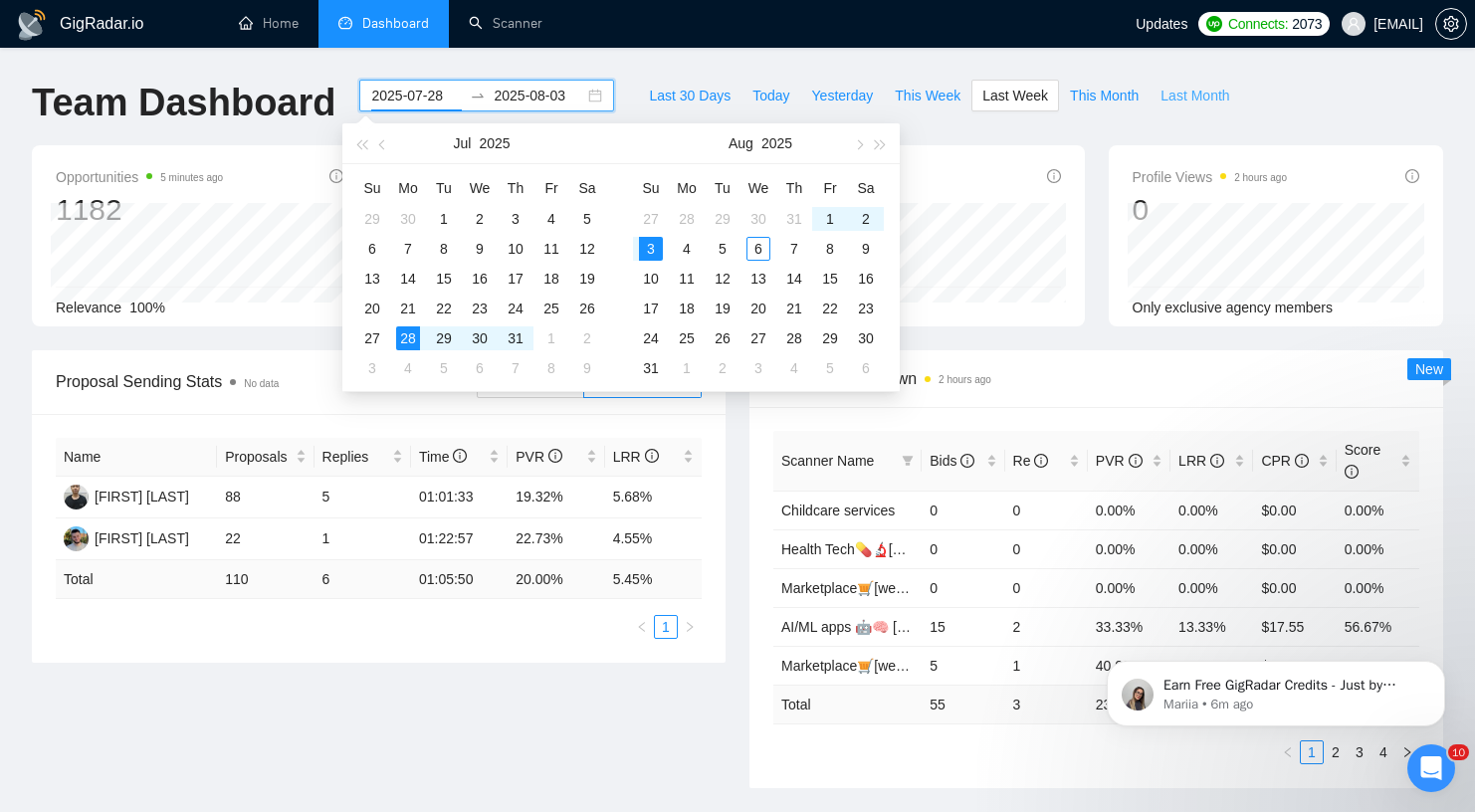 click on "Last Month" at bounding box center [1194, 96] 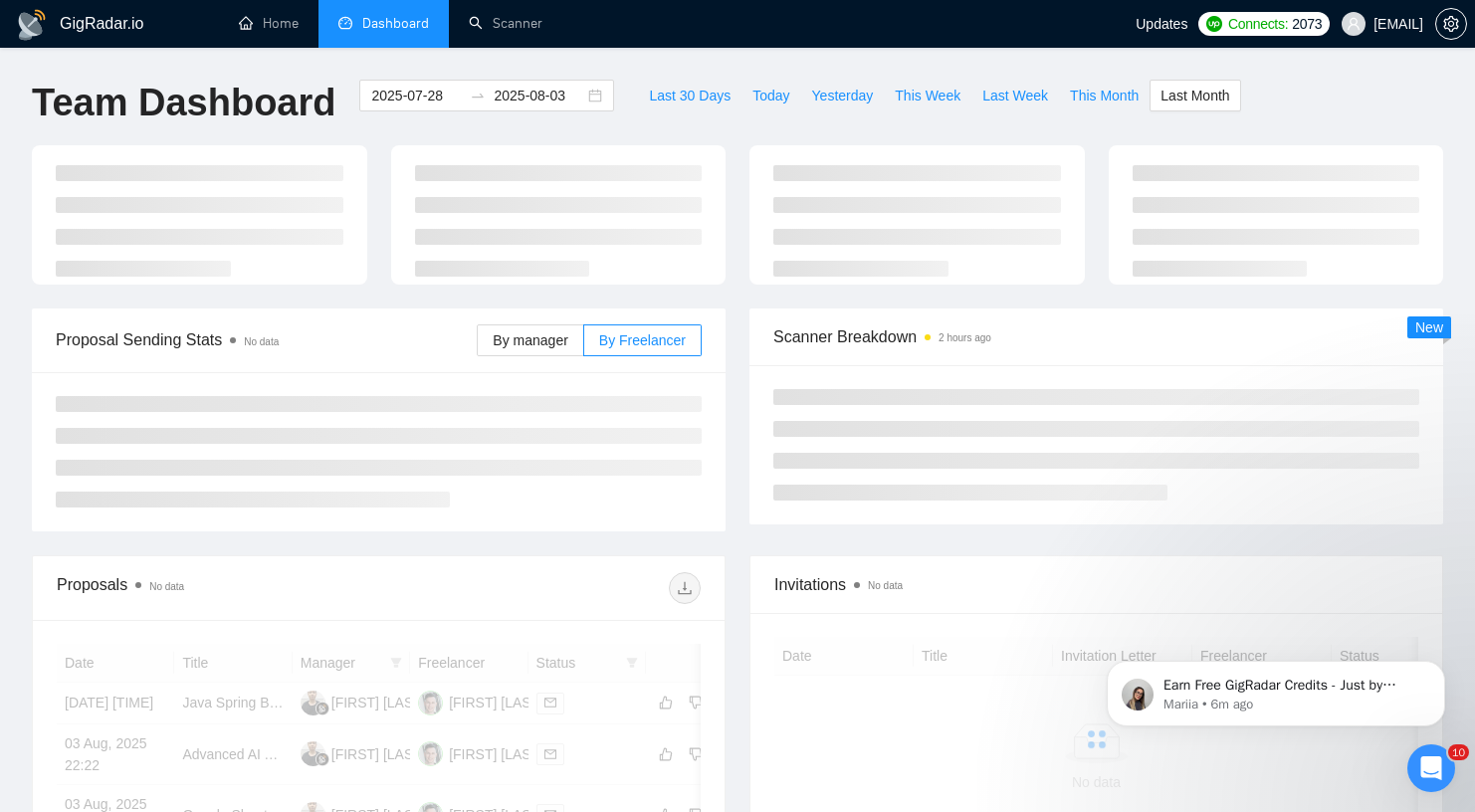 type on "2025-07-01" 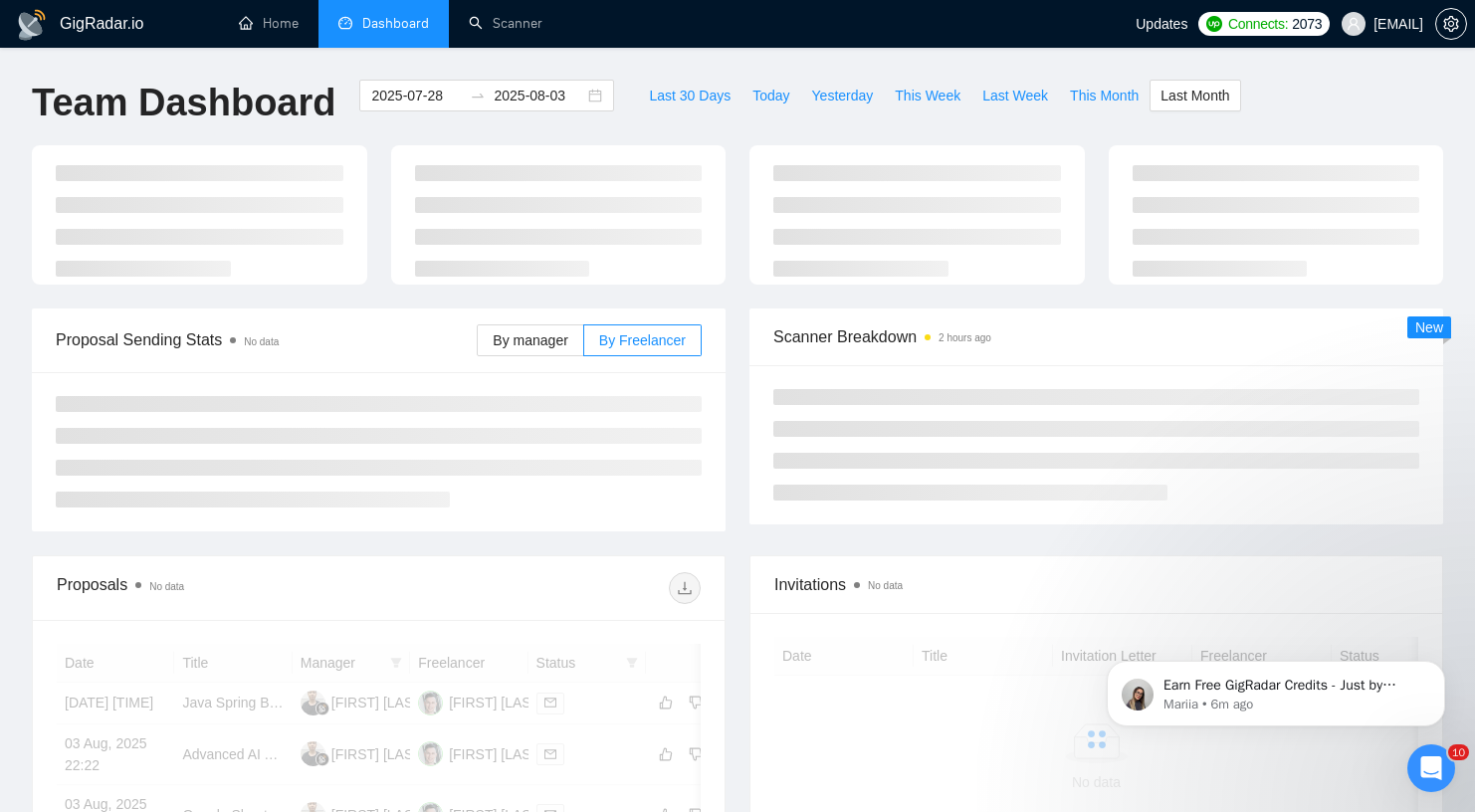type on "2025-07-31" 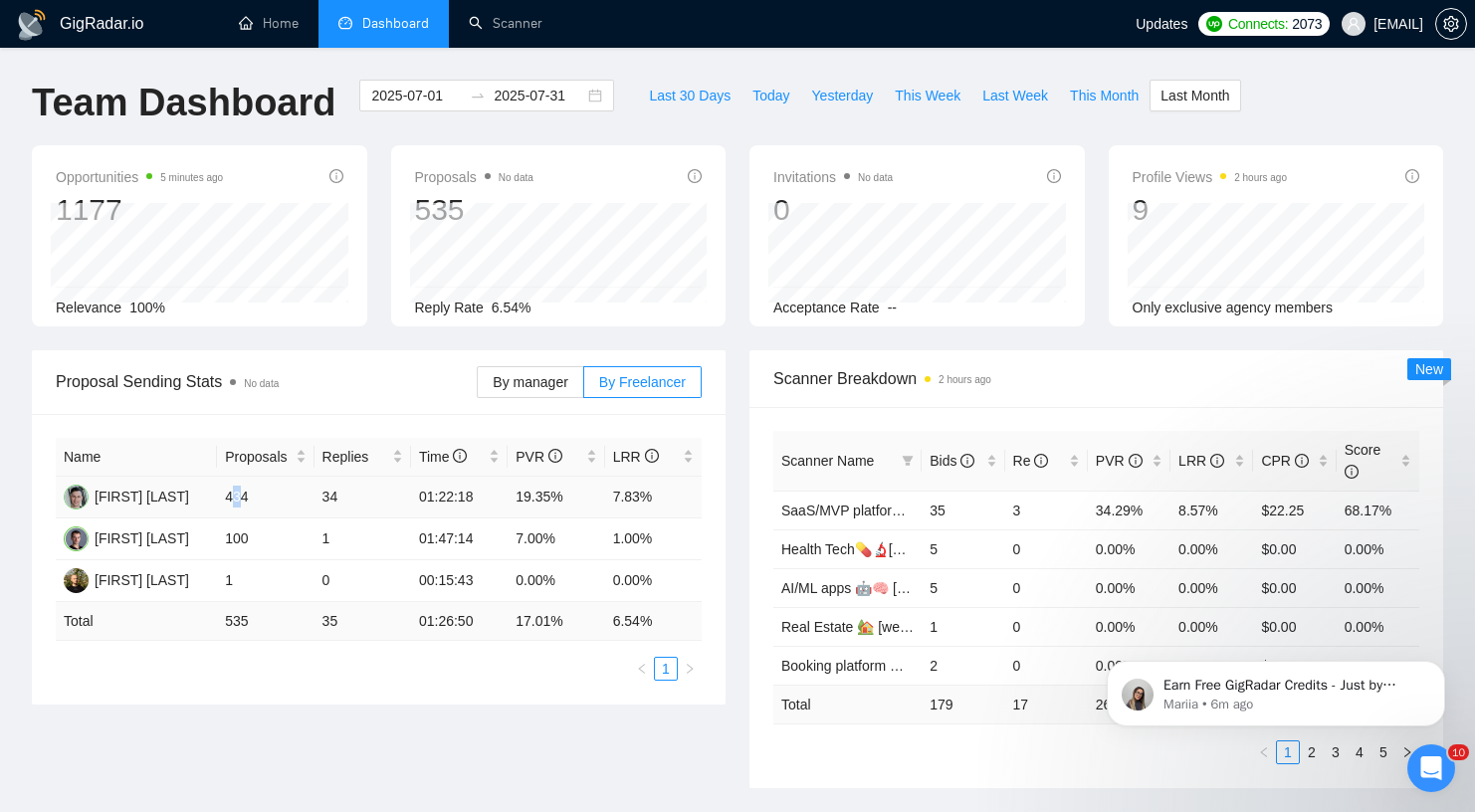 drag, startPoint x: 232, startPoint y: 502, endPoint x: 433, endPoint y: 415, distance: 219.02055 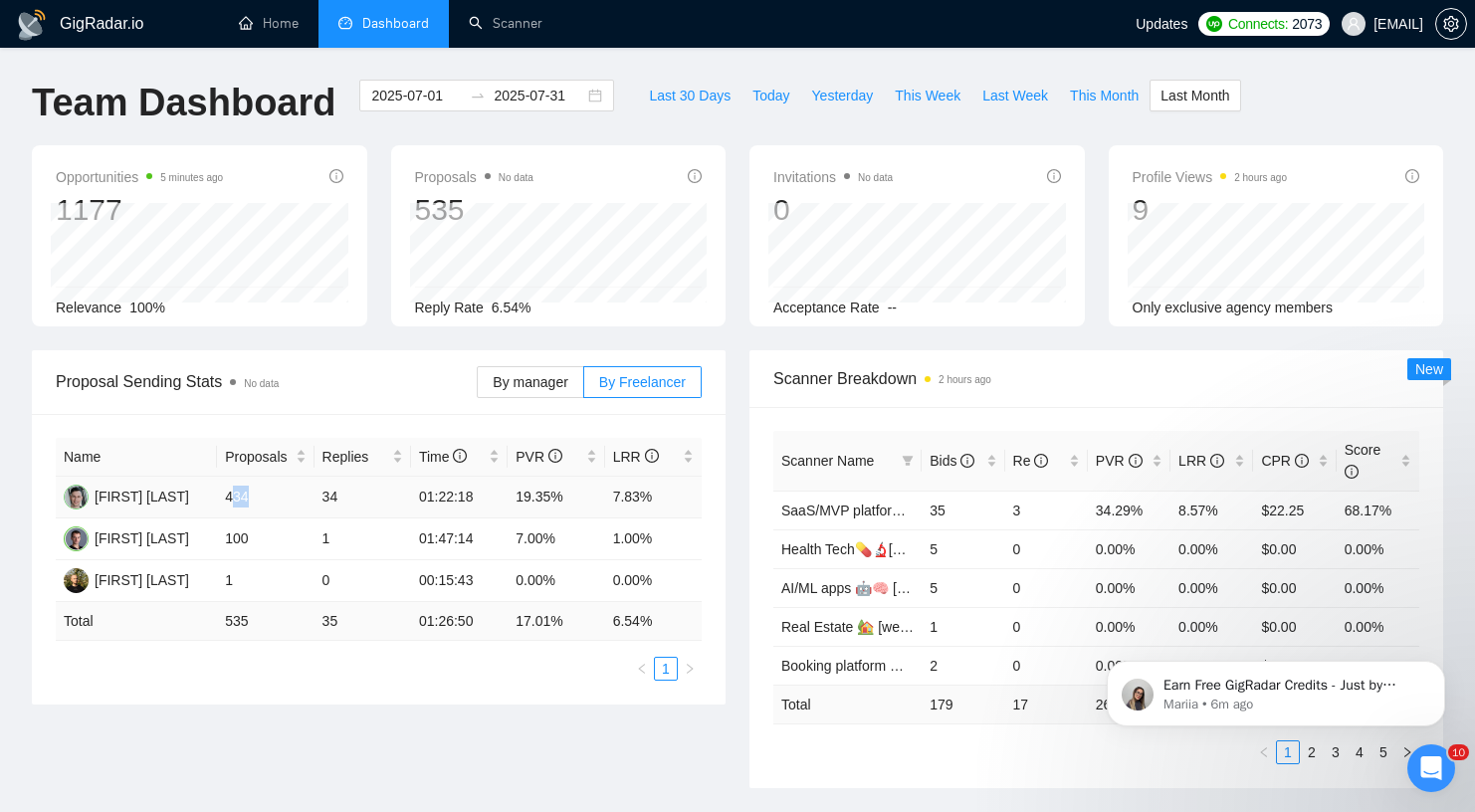 click on "434" at bounding box center (265, 498) 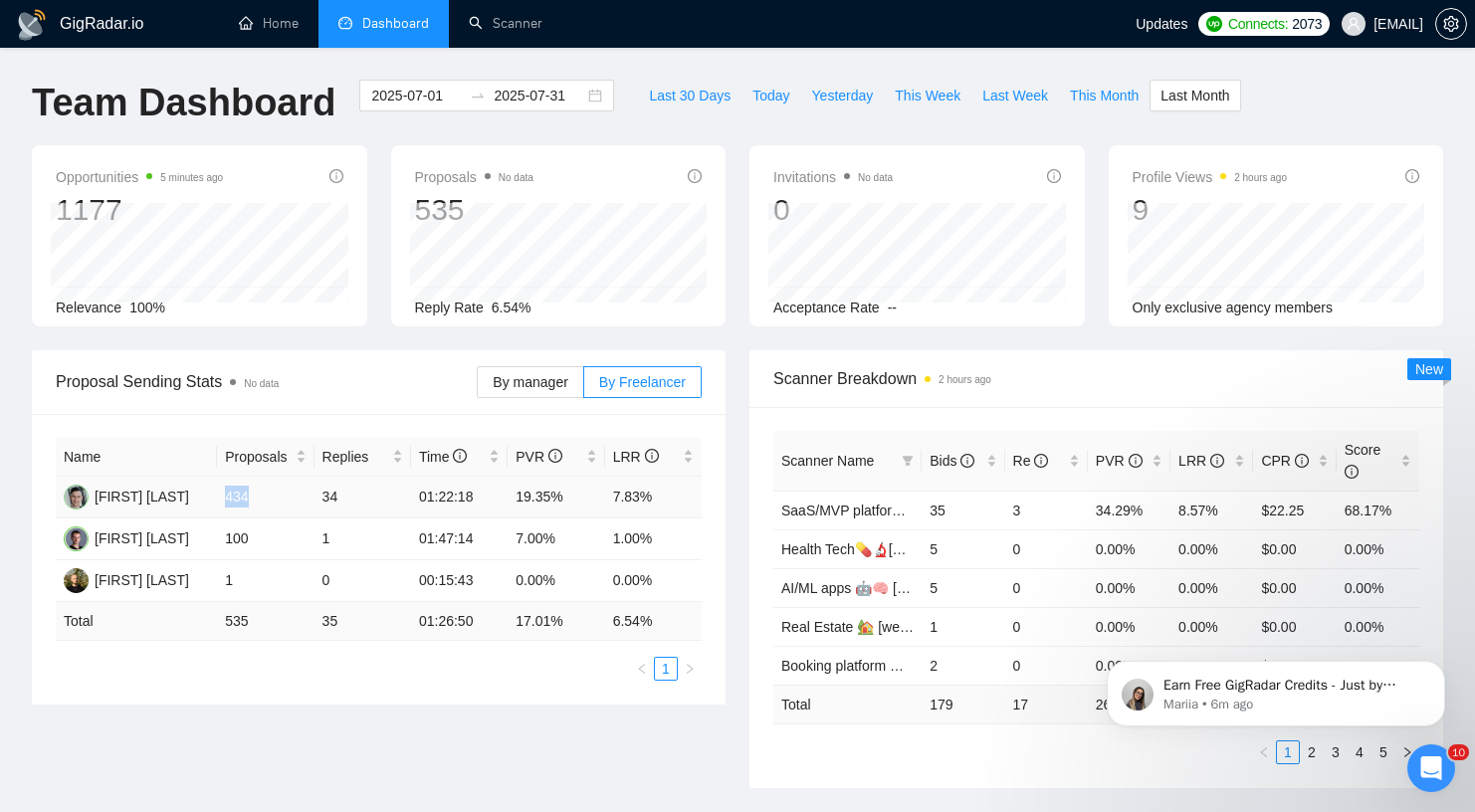 click on "434" at bounding box center (265, 498) 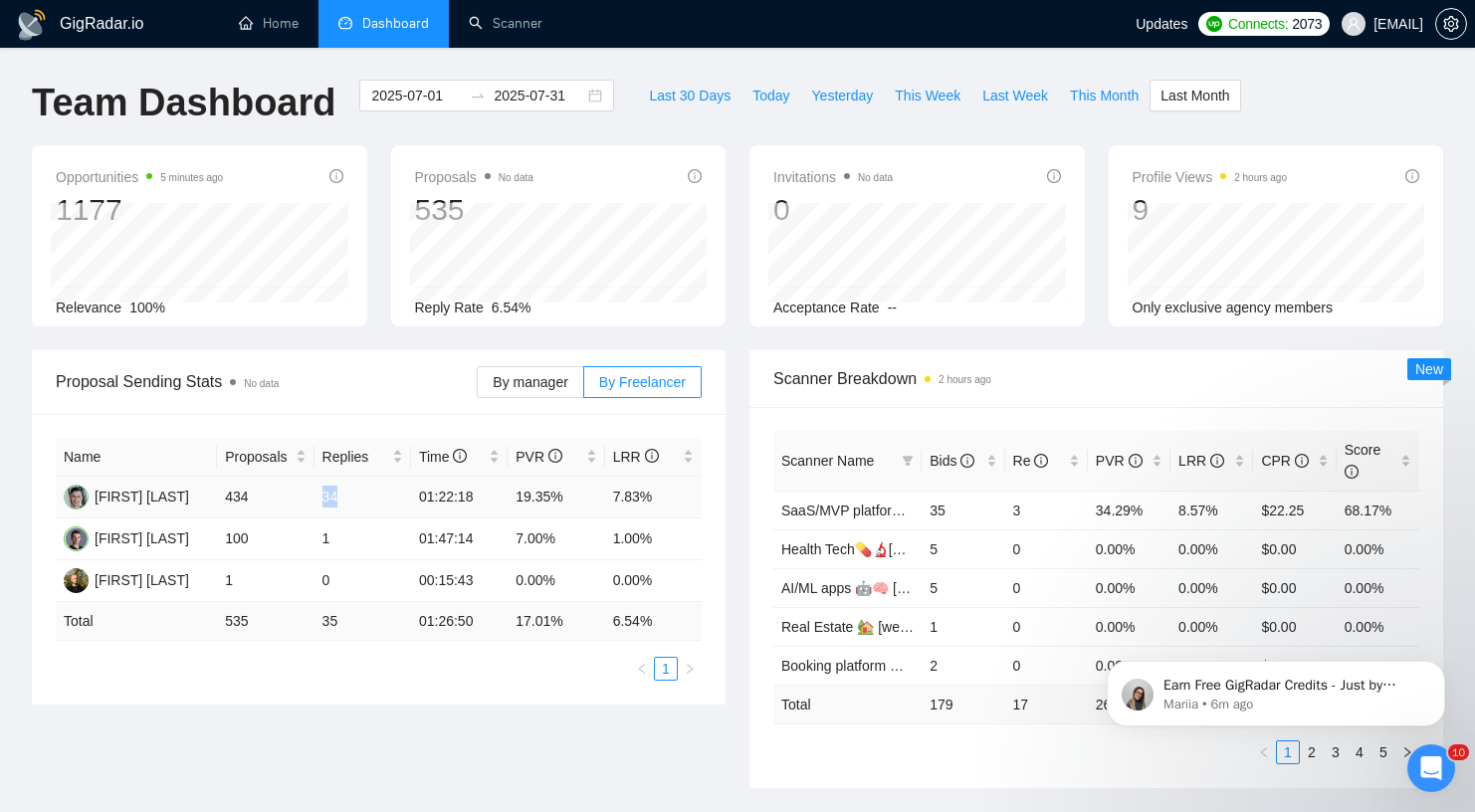 drag, startPoint x: 322, startPoint y: 503, endPoint x: 367, endPoint y: 499, distance: 45.17743 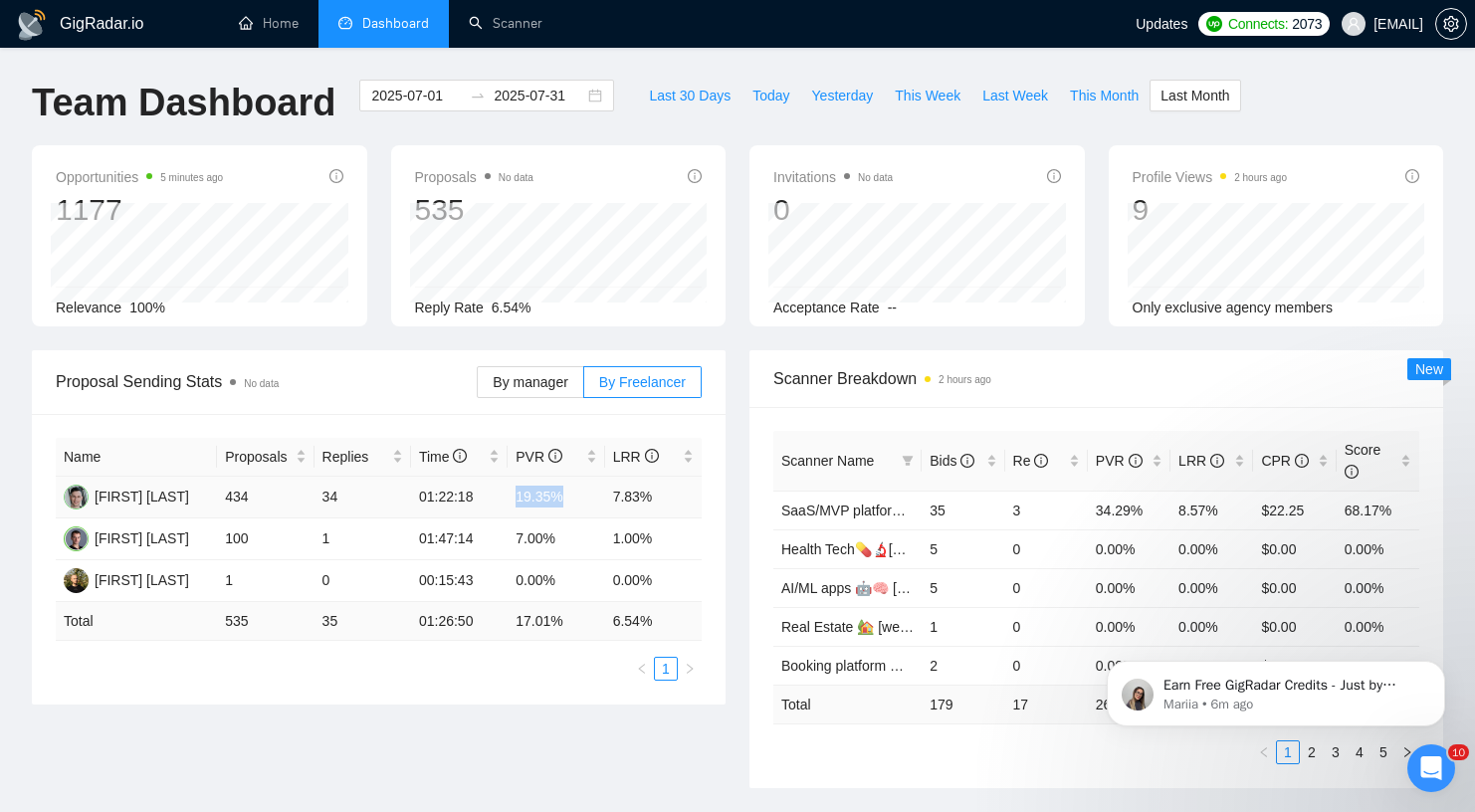drag, startPoint x: 518, startPoint y: 491, endPoint x: 571, endPoint y: 498, distance: 53.460266 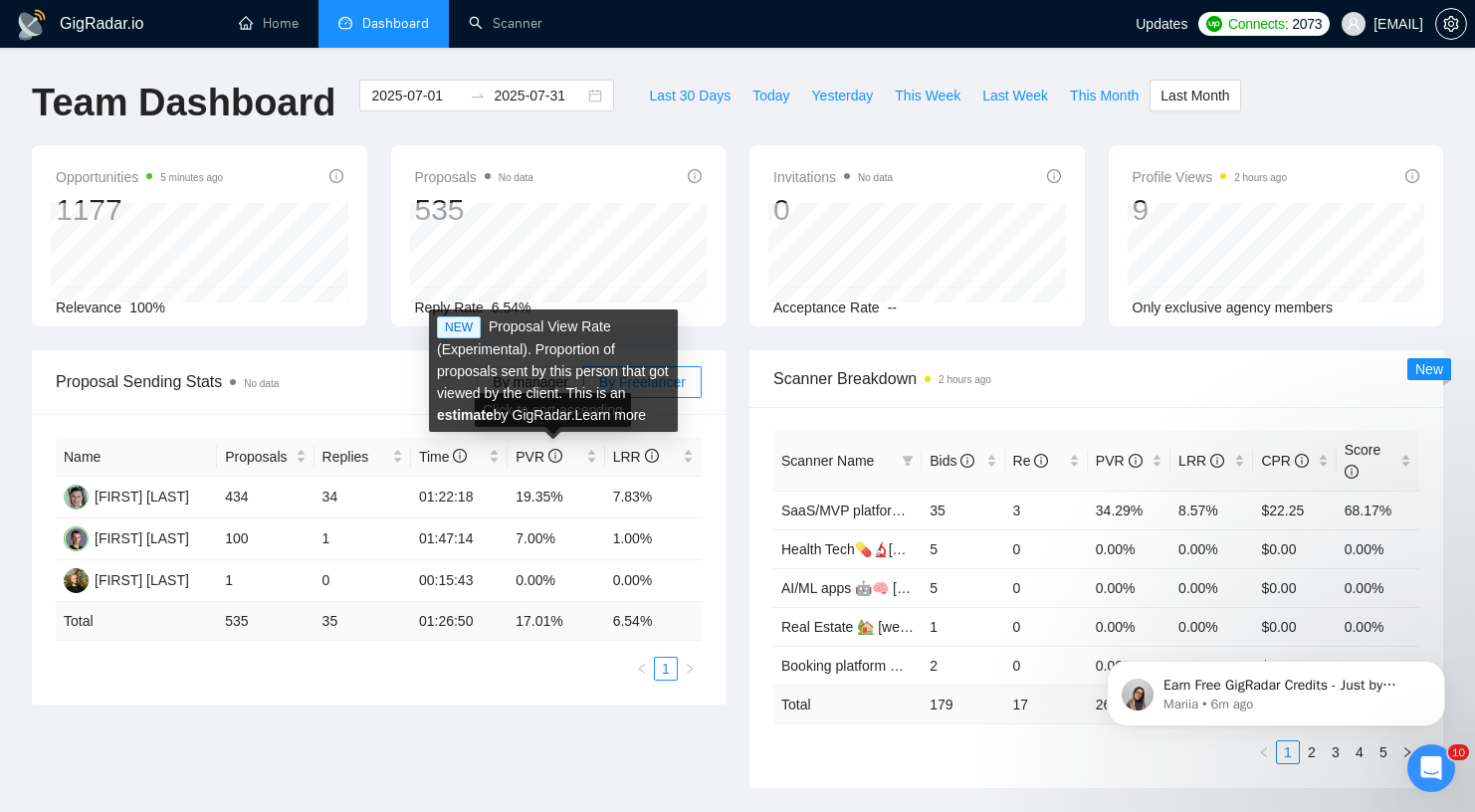 click on "NEW Proposal View Rate (Experimental). Proportion of proposals sent by this person that got viewed by the client. This is an   estimate  by GigRadar.   Learn more" at bounding box center (553, 370) 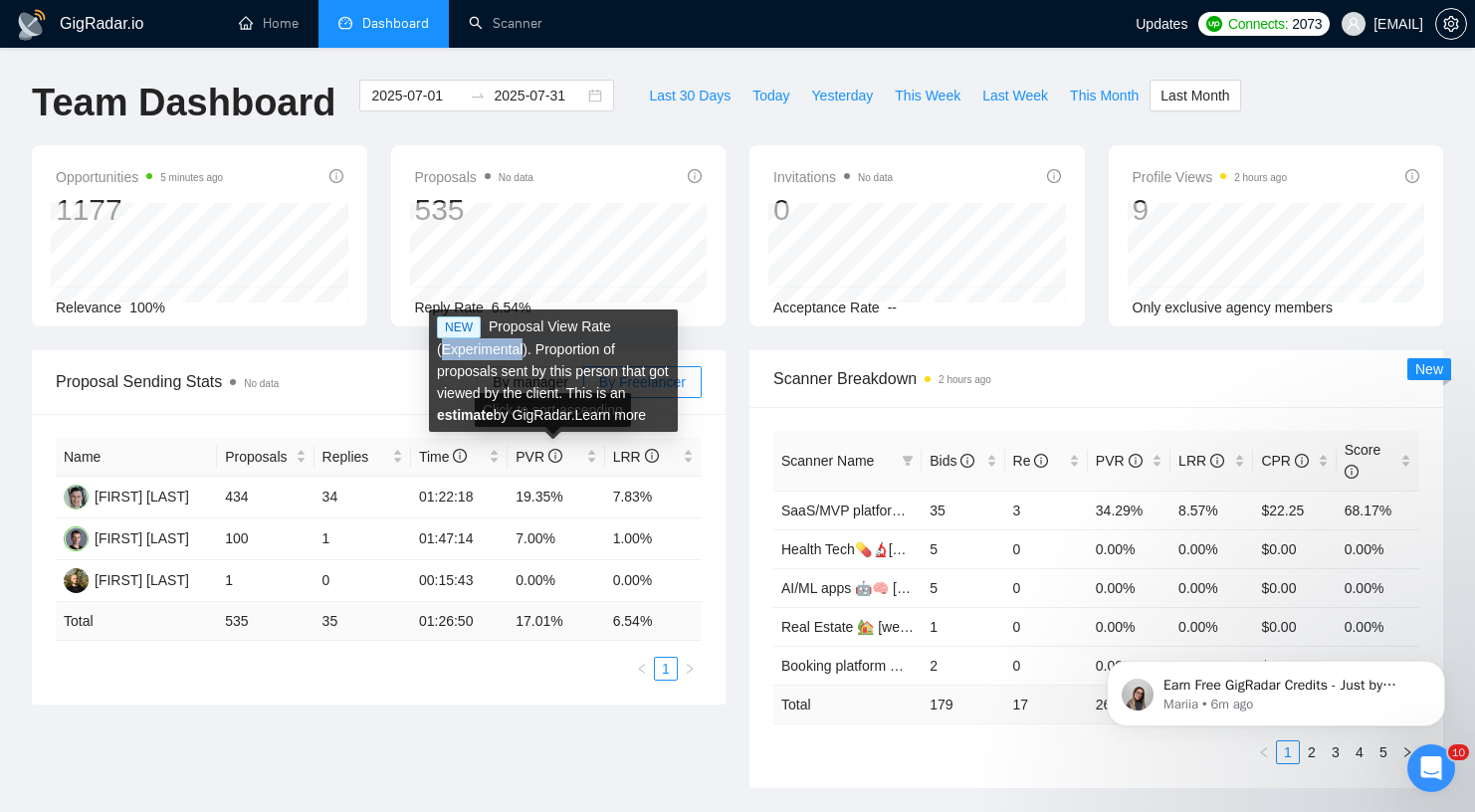 click on "NEW Proposal View Rate (Experimental). Proportion of proposals sent by this person that got viewed by the client. This is an   estimate  by GigRadar.   Learn more" at bounding box center (553, 370) 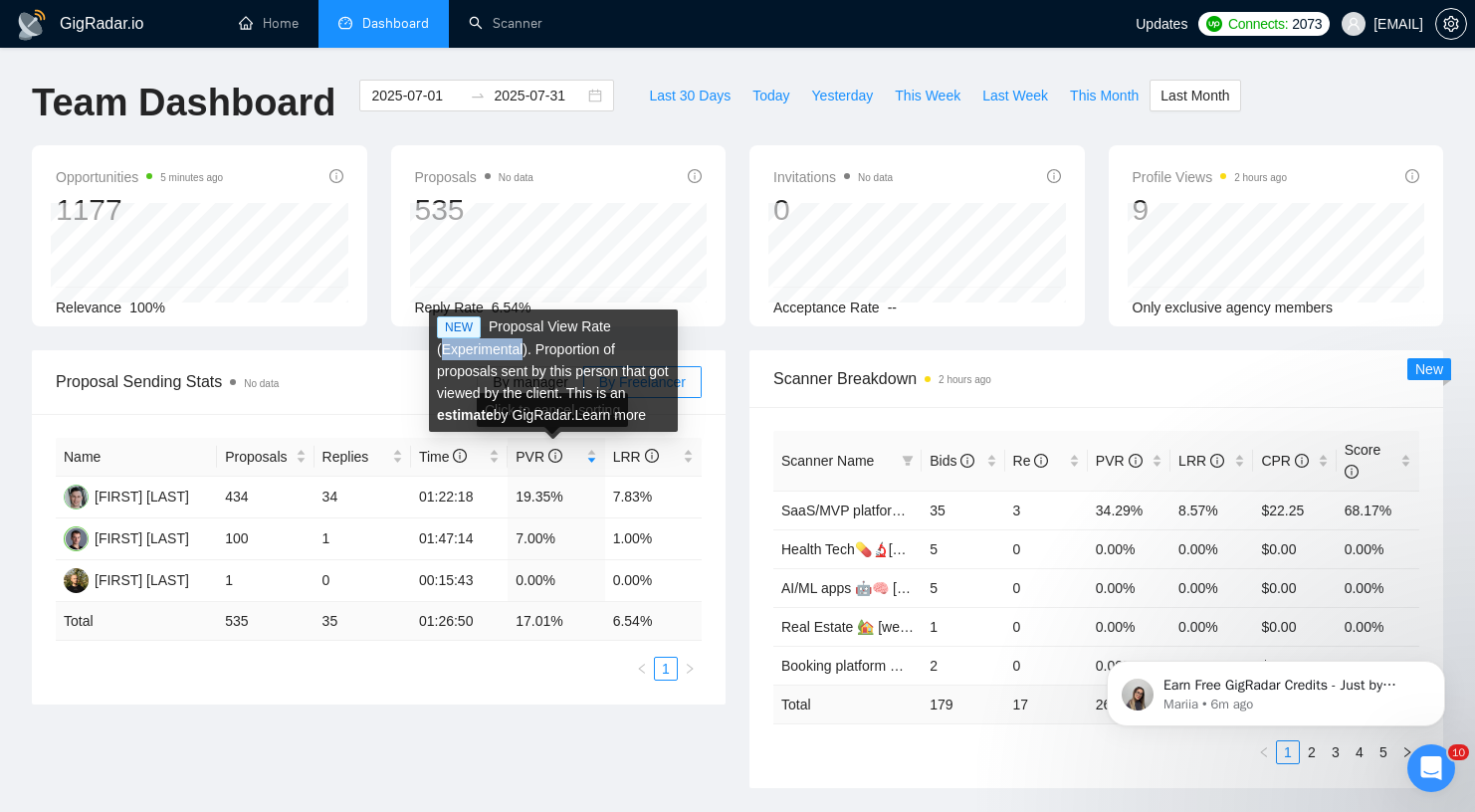 click on "NEW Proposal View Rate (Experimental). Proportion of proposals sent by this person that got viewed by the client. This is an   estimate  by GigRadar.   Learn more" at bounding box center (553, 370) 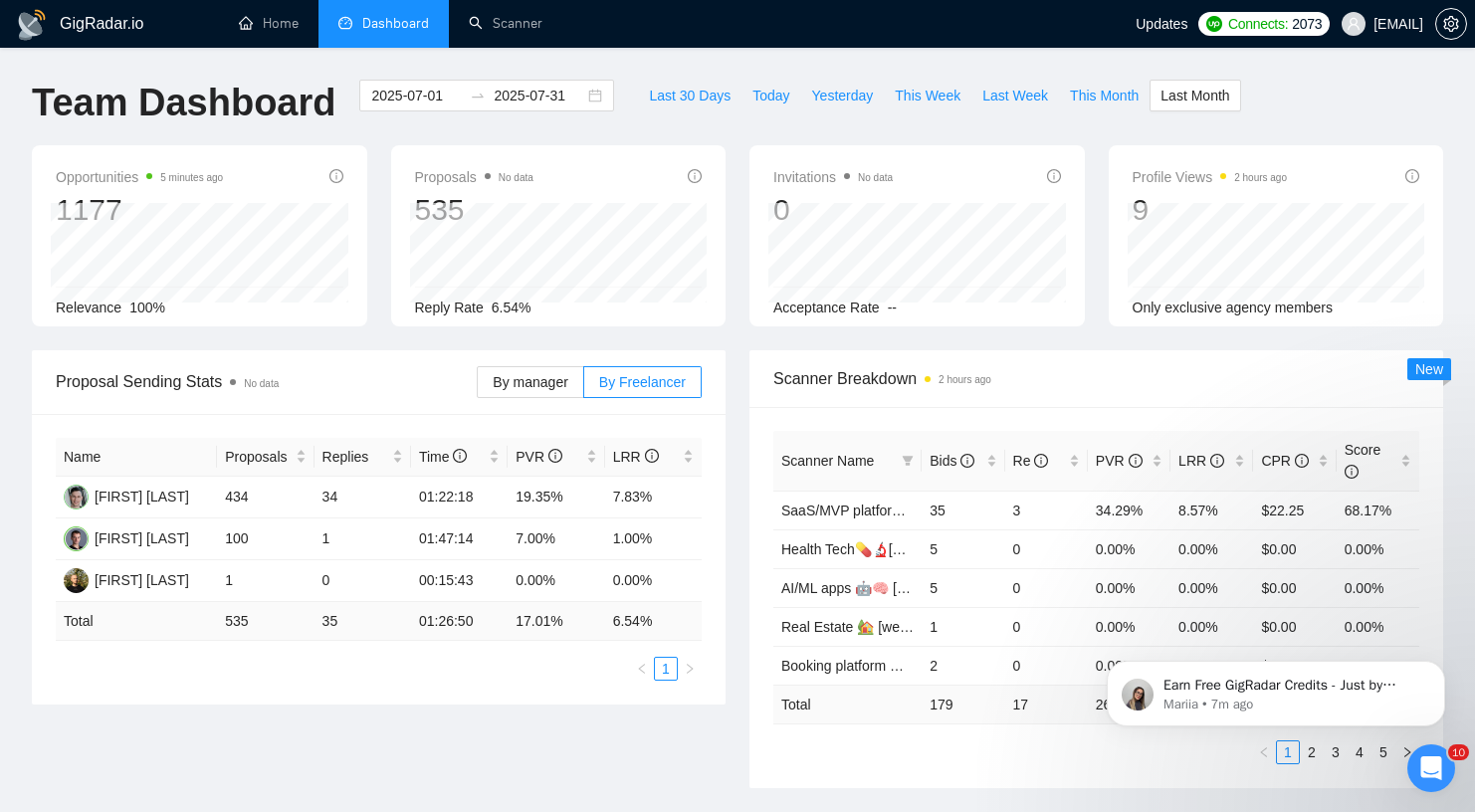 click on "Opportunities 5 minutes ago 1177   Relevance 100% Proposals No data 535   2025-07-25
Sent 22
Replied 1 Reply Rate 6.54% Invitations No data 0   2025-07-09
2025-07-09 0 Acceptance Rate -- Profile Views 2 hours ago 9   Only exclusive agency members" at bounding box center [738, 248] 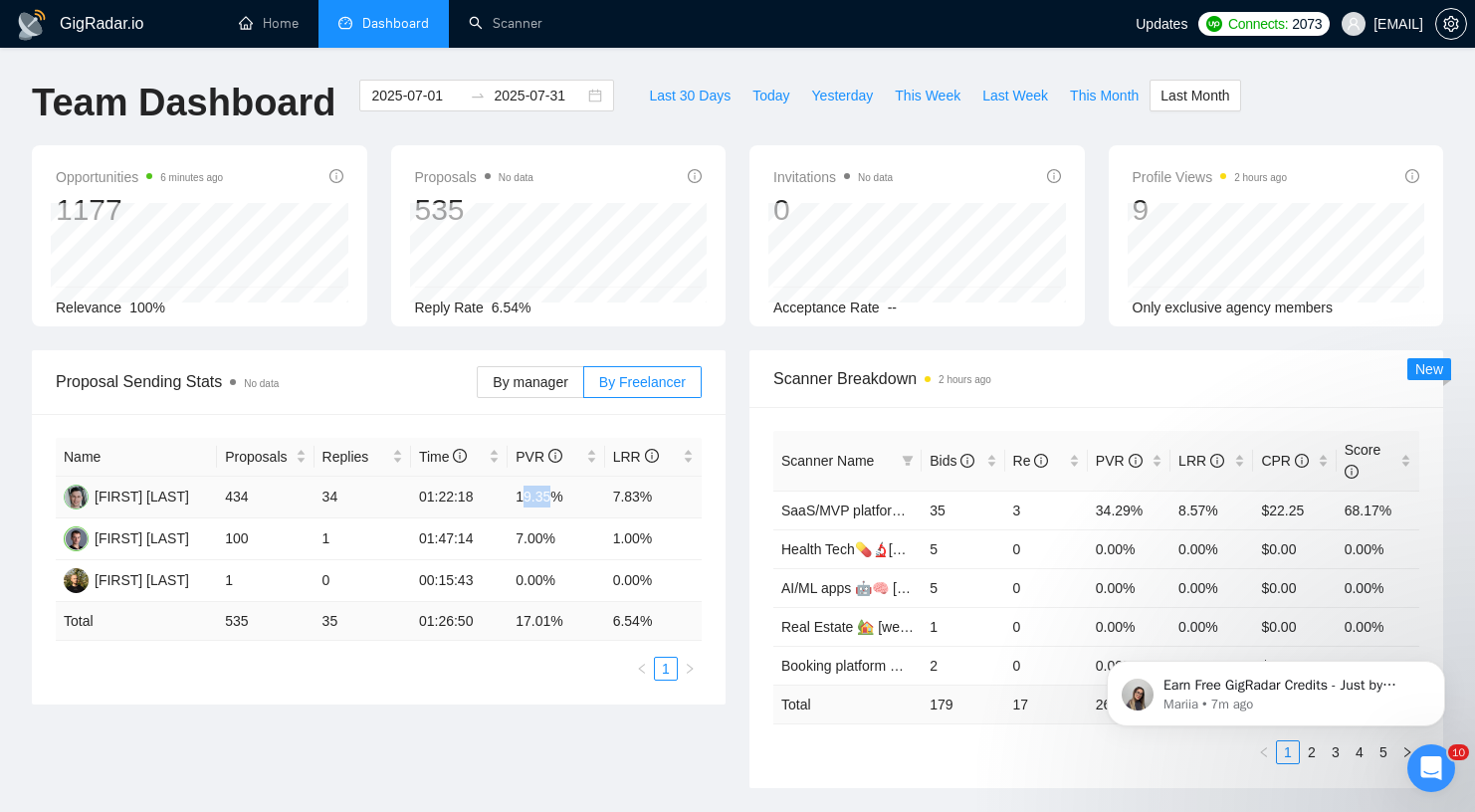 drag, startPoint x: 524, startPoint y: 493, endPoint x: 550, endPoint y: 490, distance: 26.172505 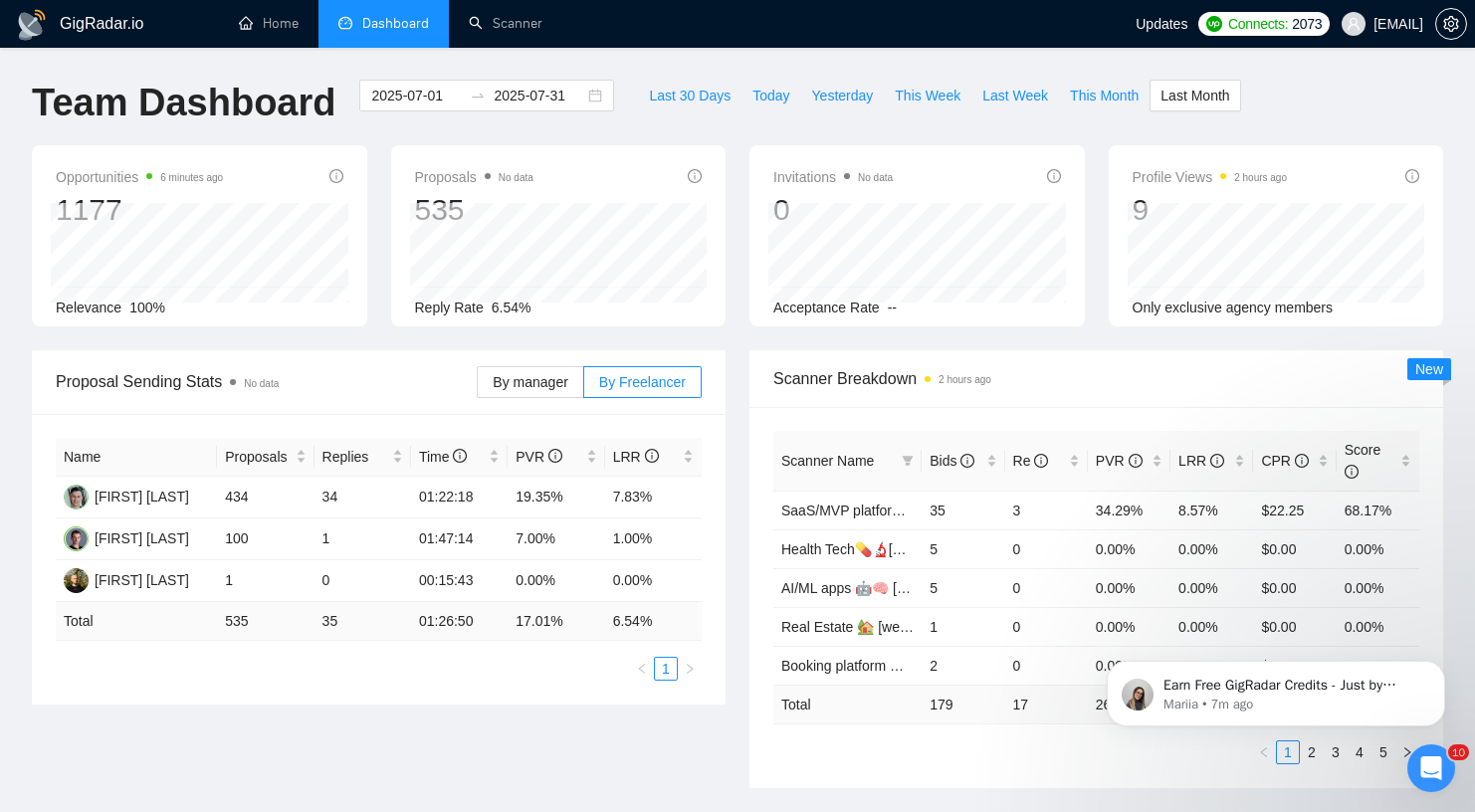 click on "Opportunities 2025-07-27
Sent 9 Reply Rate 6.54%" at bounding box center [558, 236] 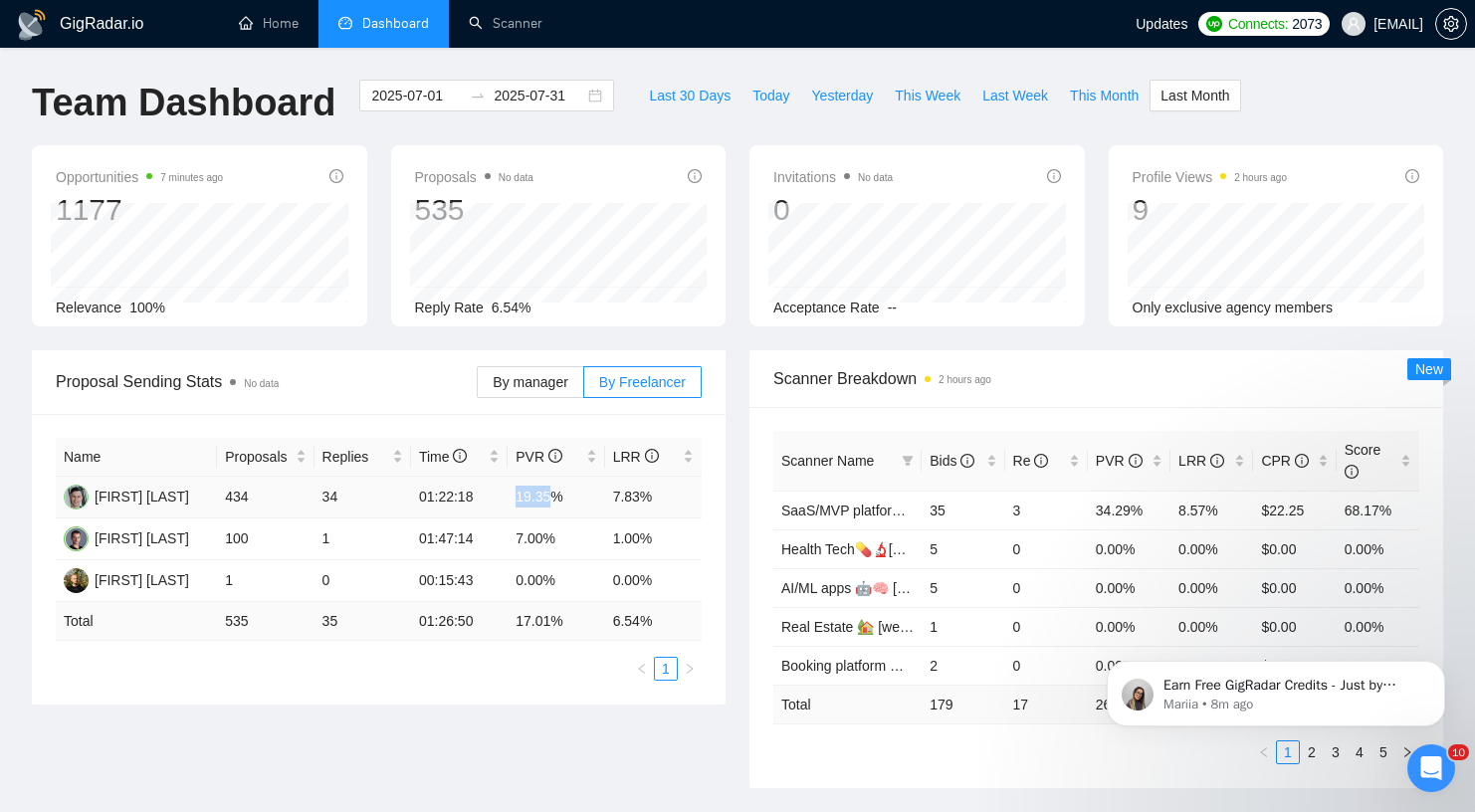 drag, startPoint x: 520, startPoint y: 498, endPoint x: 557, endPoint y: 493, distance: 37.336309 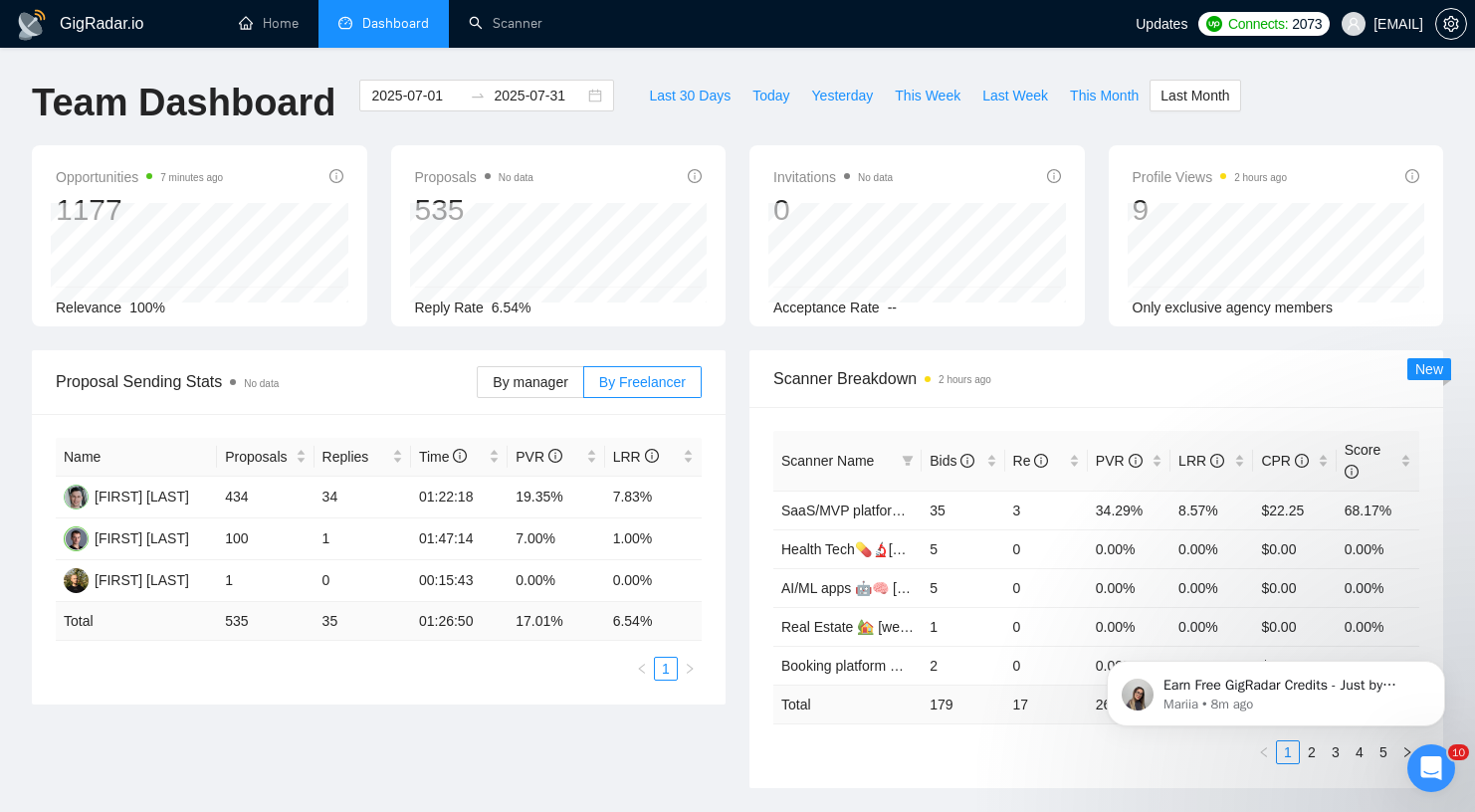 click on "GigRadar.io Home Dashboard Scanner Updates  Connects: 2073 [EMAIL] Team Dashboard [DATE] [DATE] Last 30 Days Today Yesterday This Week Last Week This Month Last Month Opportunities 7 minutes ago 1177   Relevance 100% Proposals No data 535   2025-07-10
Sent 19
Replied 1 Reply Rate 6.54% Invitations No data 0   2025-07-09
2025-07-09 0 Acceptance Rate -- Profile Views 2 hours ago 9   Only exclusive agency members Proposal Sending Stats No data By manager By Freelancer Name Proposals Replies Time   PVR   LRR   [FIRST] [LAST] 434 34 01:22:18 19.35% 7.83% [FIRST] [LAST] 100 1 01:47:14 7.00% 1.00% [FIRST] [LAST] 1 0 00:15:43 0.00% 0.00% Total 535 35 01:26:50 17.01 % 6.54 % 1 Scanner Breakdown 2 hours ago Scanner Name Bids   Re   PVR   LRR   CPR   Score   SaaS/MVP platform ☁️💻 [weekend]  35 3 34.29% 8.57% $22.25 68.17% Health Tech💊🔬[weekdays]  5 0 0.00% 0.00% $0.00 0.00% AI/ML apps 🤖🧠 [weekend] 5 0 0.00% 0.00% $0.00 0.00% 1 0 0.00% 0.00%" at bounding box center [738, 856] 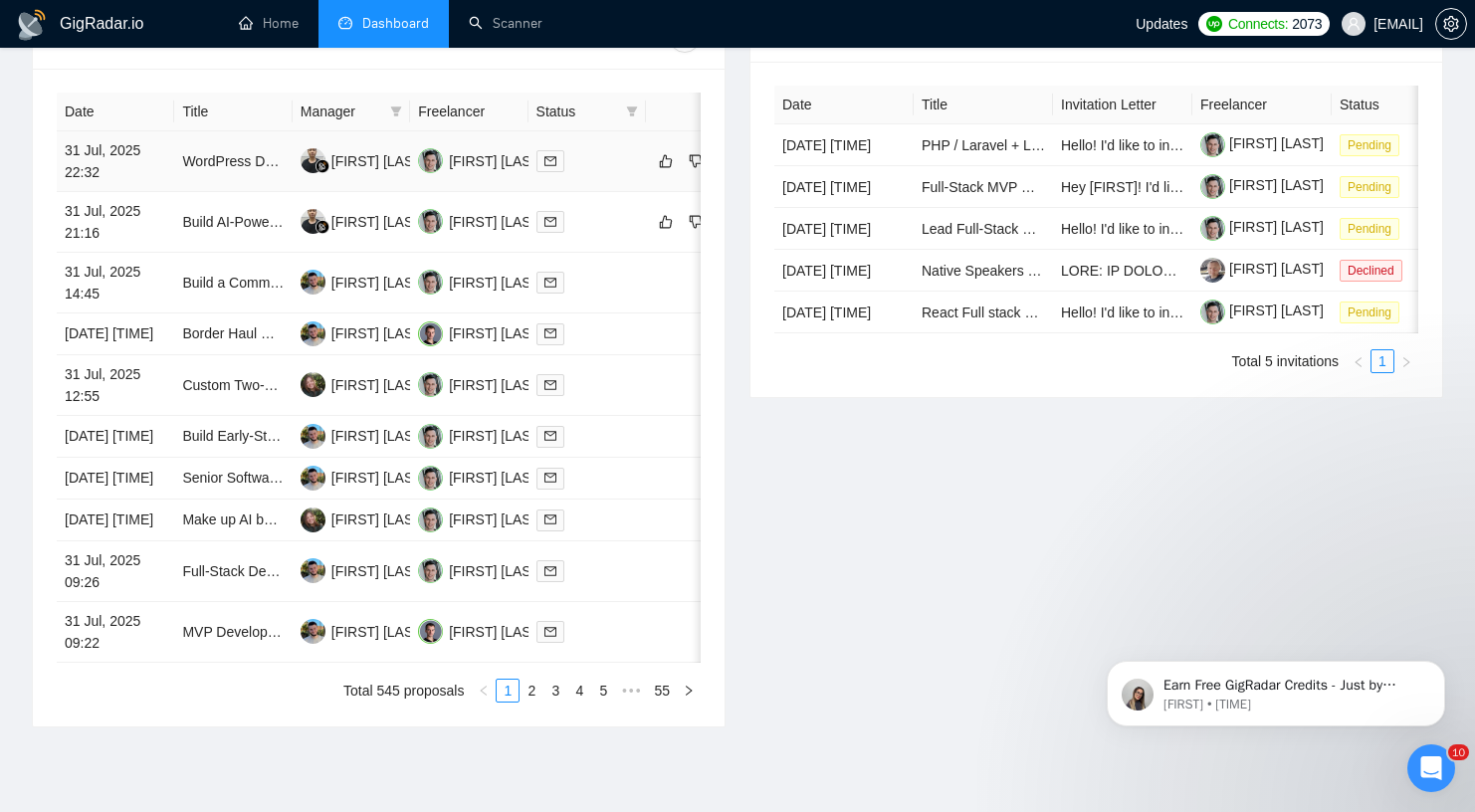 scroll, scrollTop: 836, scrollLeft: 0, axis: vertical 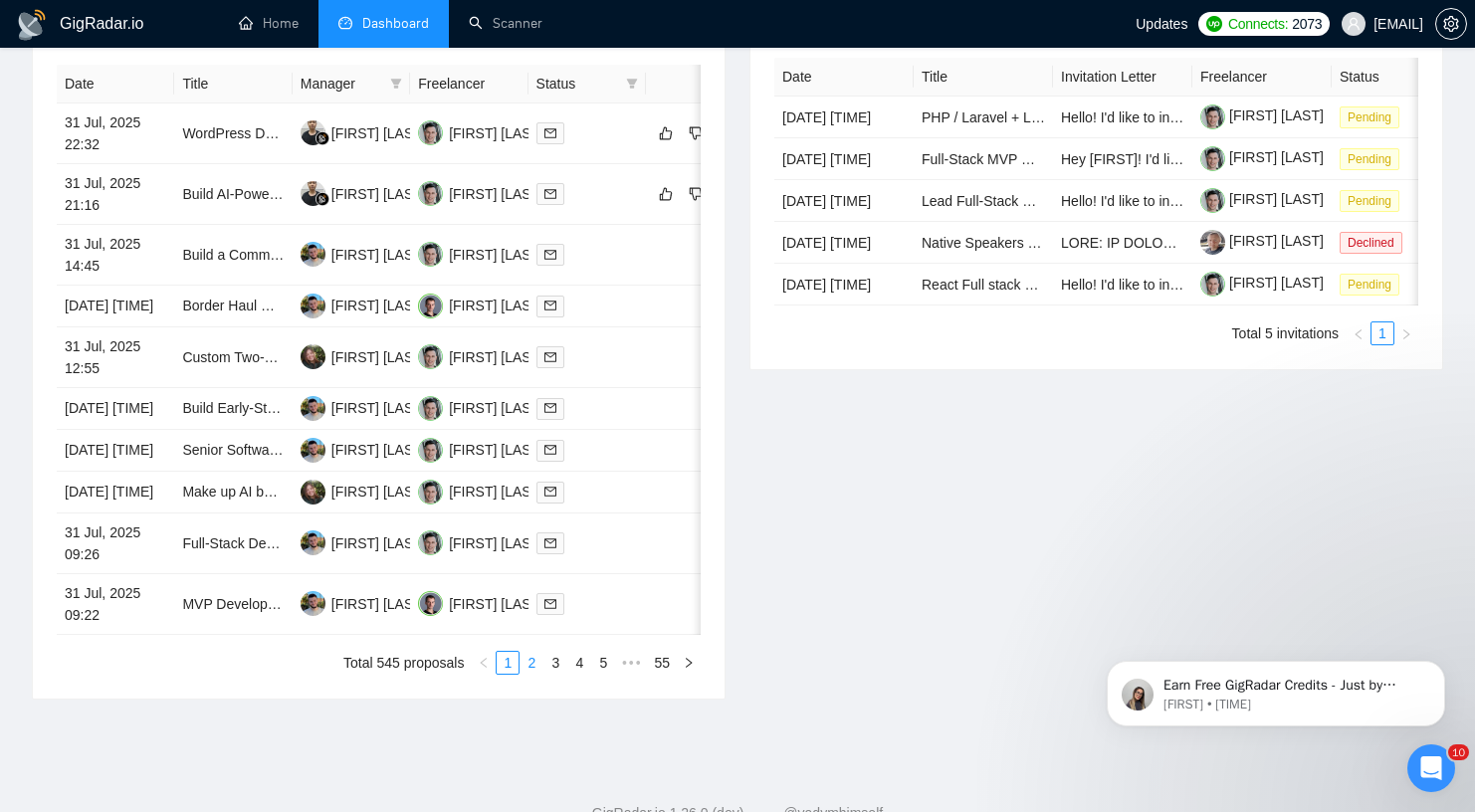 click on "2" at bounding box center [531, 663] 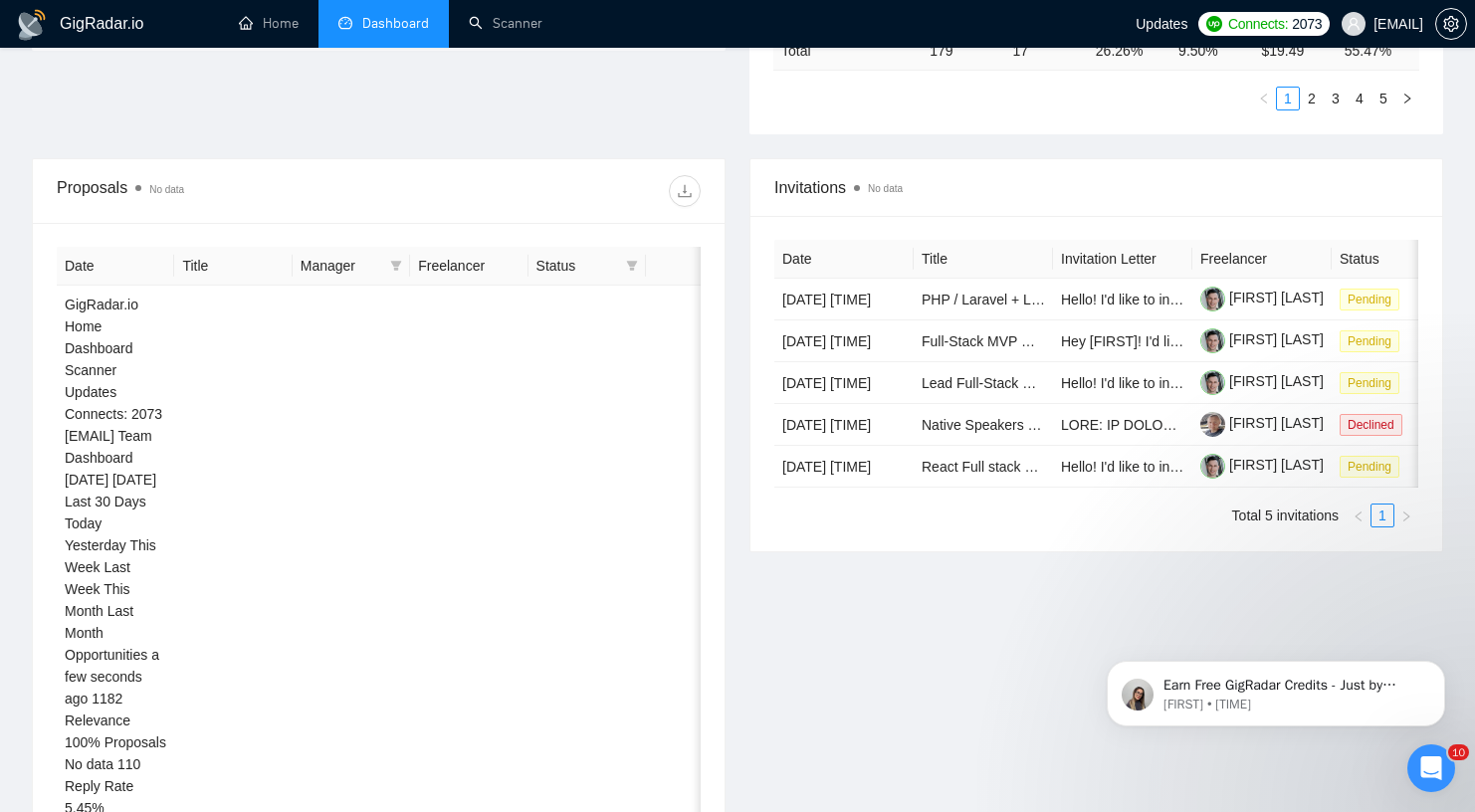 scroll, scrollTop: 653, scrollLeft: 0, axis: vertical 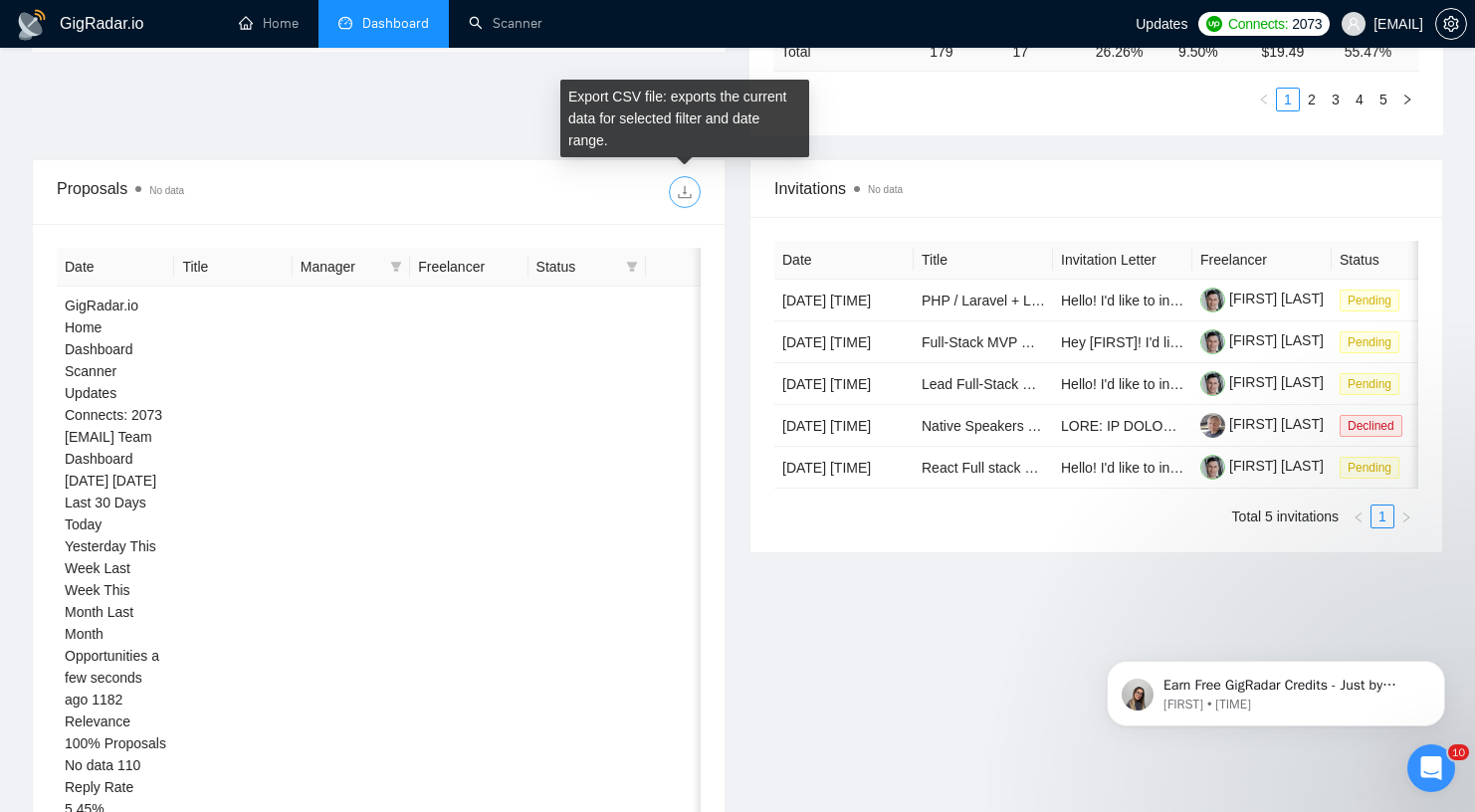 click 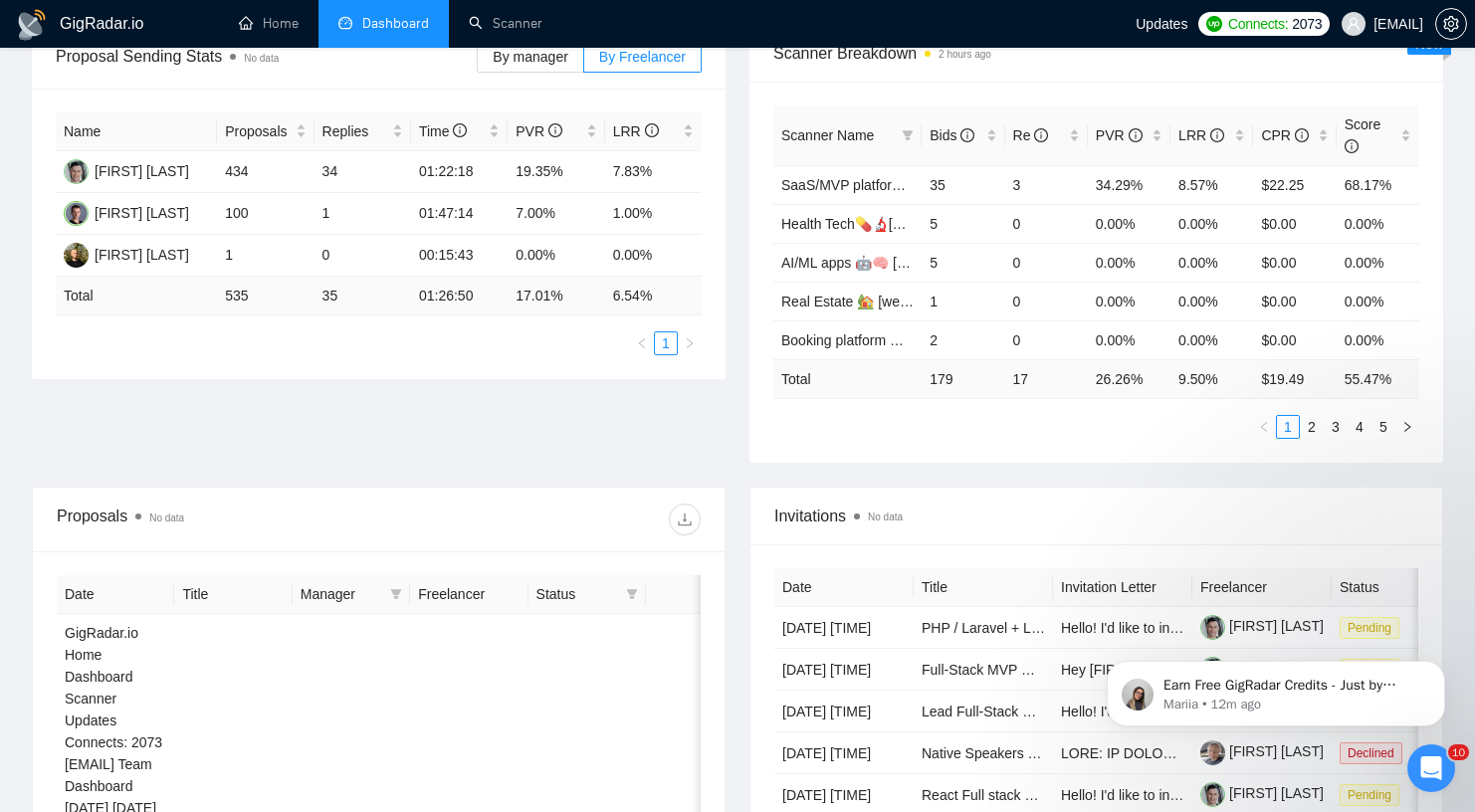 scroll, scrollTop: 622, scrollLeft: 0, axis: vertical 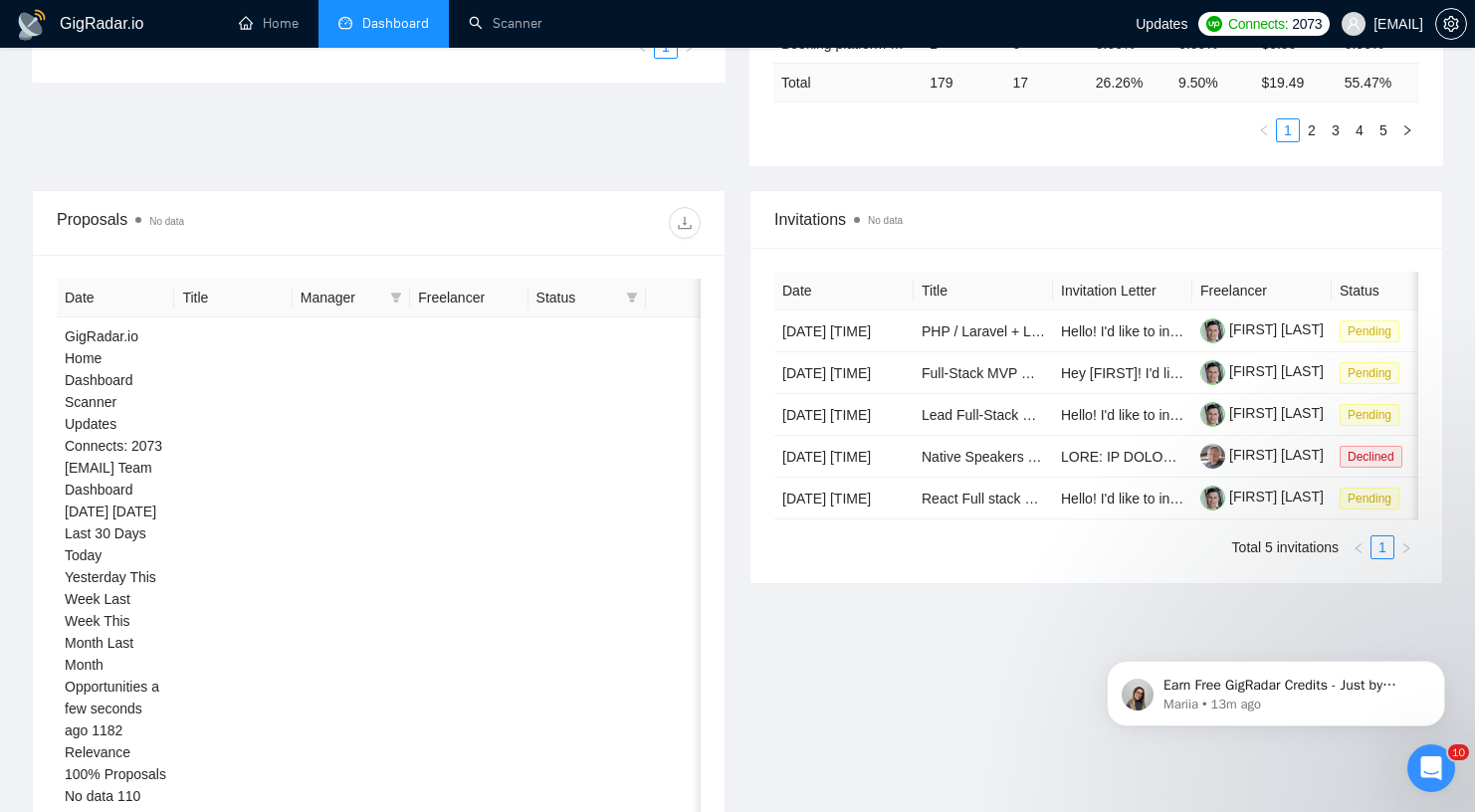 click on "GigRadar.io Home Dashboard Scanner Updates  Connects: 2073 [EMAIL] Team Dashboard [DATE] [DATE] Last 30 Days Today Yesterday This Week Last Week This Month Last Month Opportunities a few seconds ago 1182   Relevance 100% Proposals No data 535   [DATE]
Sent 9 Reply Rate 6.54% Invitations No data 0   Acceptance Rate -- Profile Views 2 hours ago 0   Only exclusive agency members Proposal Sending Stats No data By manager By Freelancer Name Proposals Replies Time   PVR   LRR   [FIRST] [LAST] 434 34 01:22:18 19.35% 7.83% [FIRST] [LAST] 100 1 01:47:14 7.00% 1.00% [FIRST] [LAST] 1 0 00:15:43 0.00% 0.00% Total 535 35 01:26:50 17.01 % 6.54 % 1 Scanner Breakdown 2 hours ago Scanner Name Bids   Re   PVR   LRR   CPR   Score   SaaS/MVP platform ☁️💻 [weekend]  35 3 34.29% 8.57% $22.25 68.17% Health Tech💊🔬[weekdays]  5 0 0.00% 0.00% $0.00 0.00% AI/ML apps 🤖🧠 [weekend] 5 0 0.00% 0.00% $0.00 0.00% Real Estate 🏡 [weekend]  1 0 0.00% 0.00% $0.00 0.00% Booking platform ✈️ [weekend] 2 0 0.00% 0.00% $0.00 0.00% Total 179 17 26.26 % 9.50 % $ 19.49 55.47 % 1 2 3 4 5 New" at bounding box center (738, -41) 